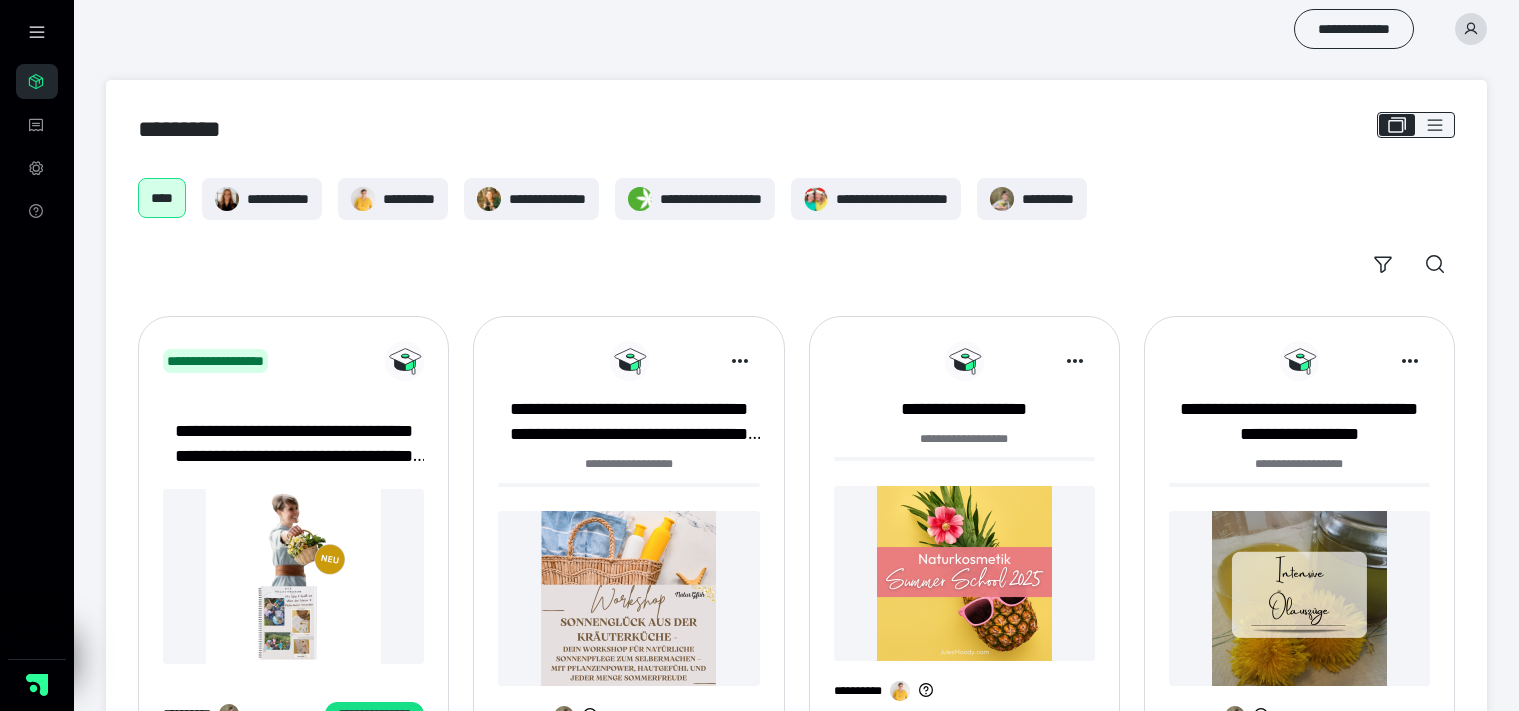 scroll, scrollTop: 634, scrollLeft: 0, axis: vertical 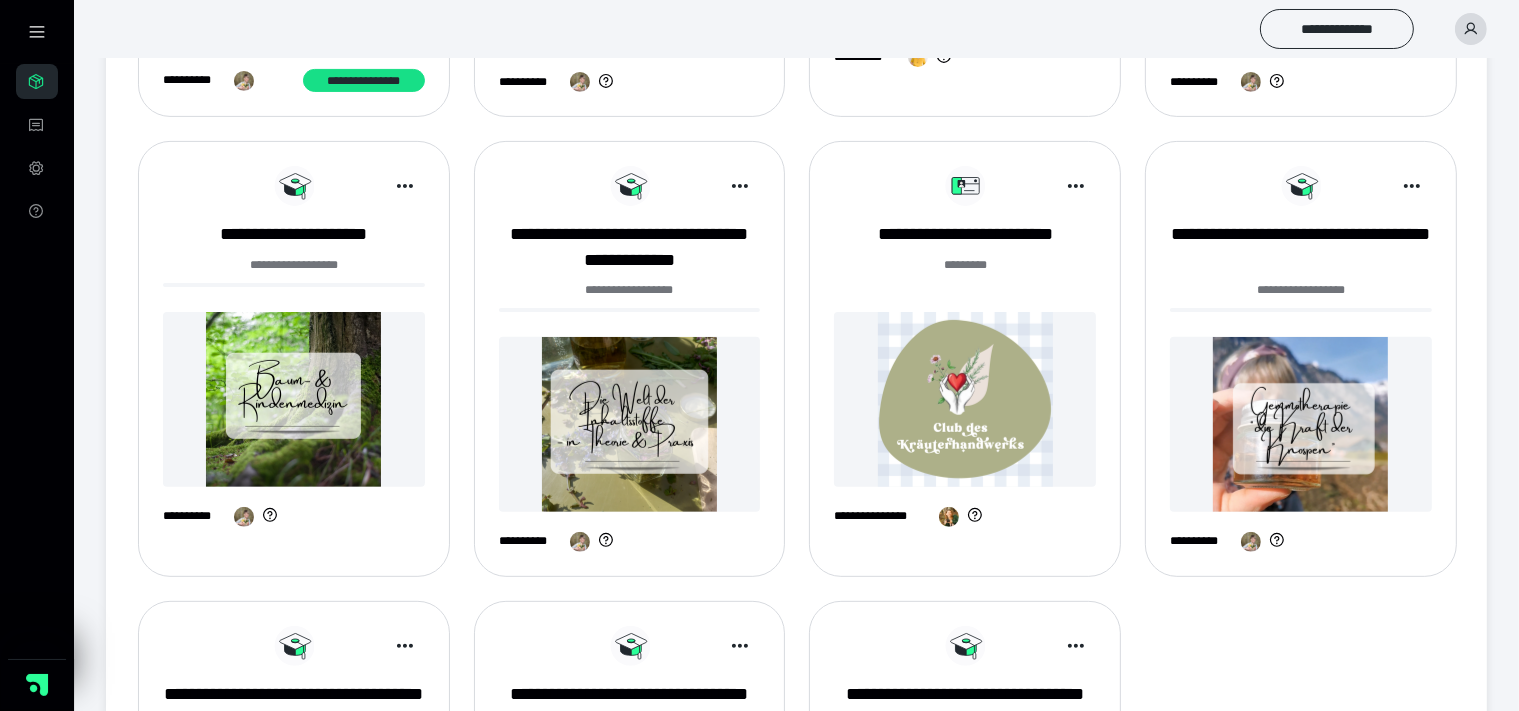 click at bounding box center [965, 399] 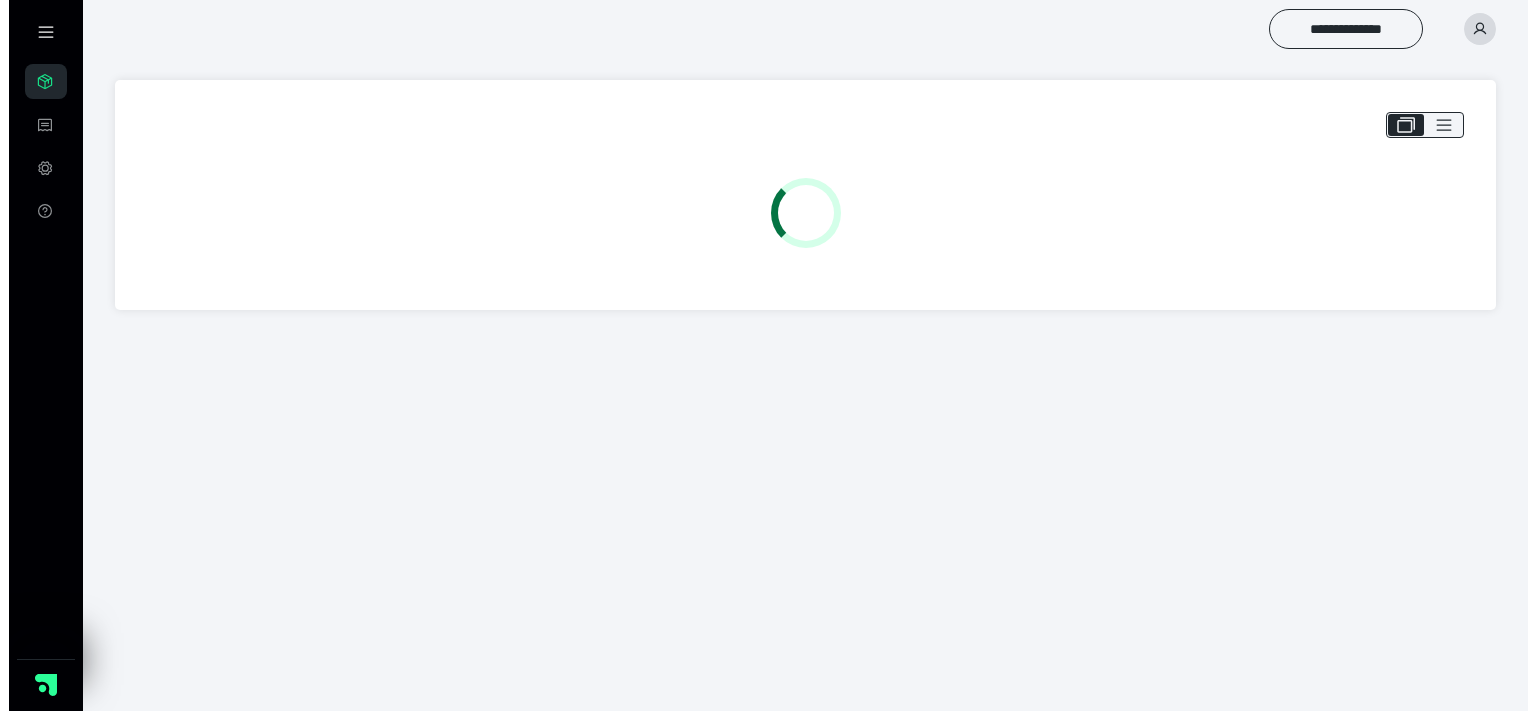 scroll, scrollTop: 0, scrollLeft: 0, axis: both 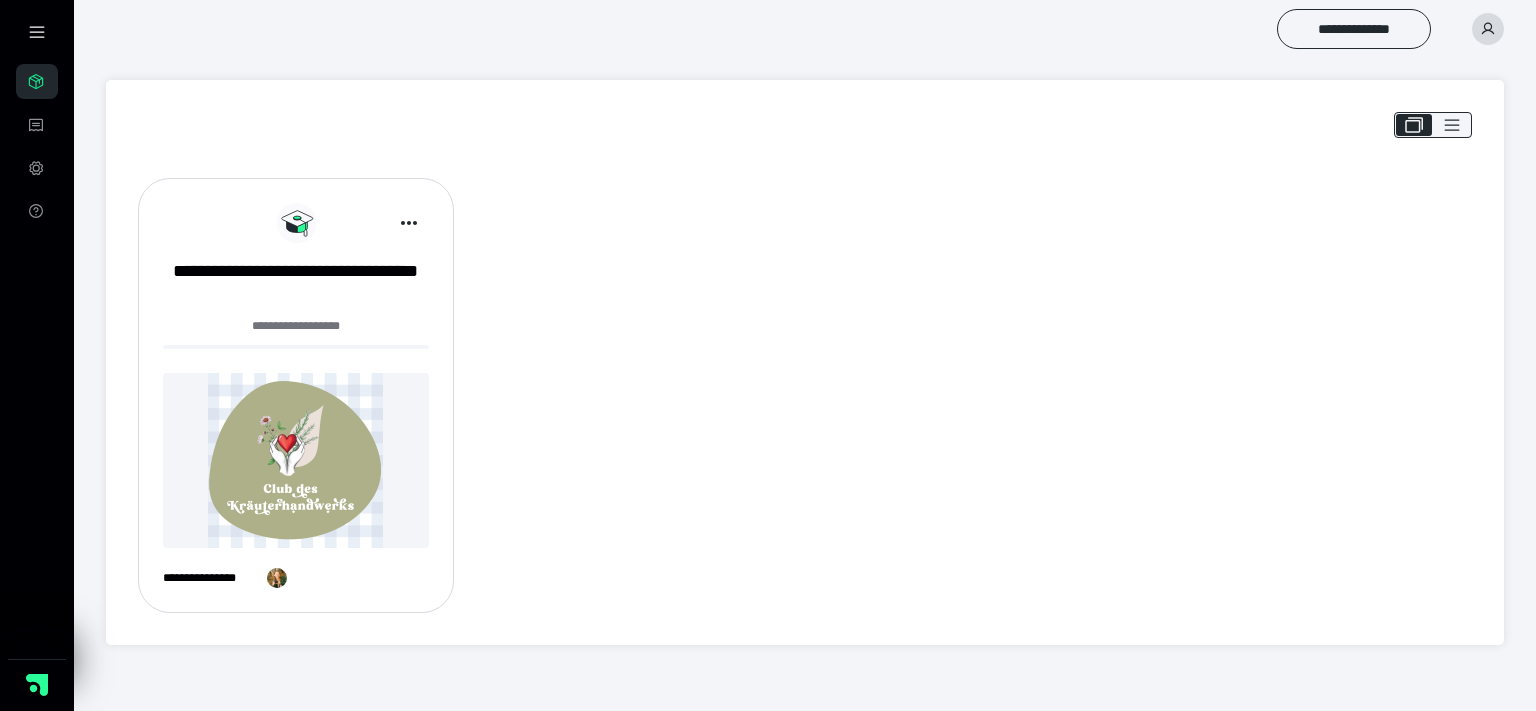 click at bounding box center [296, 460] 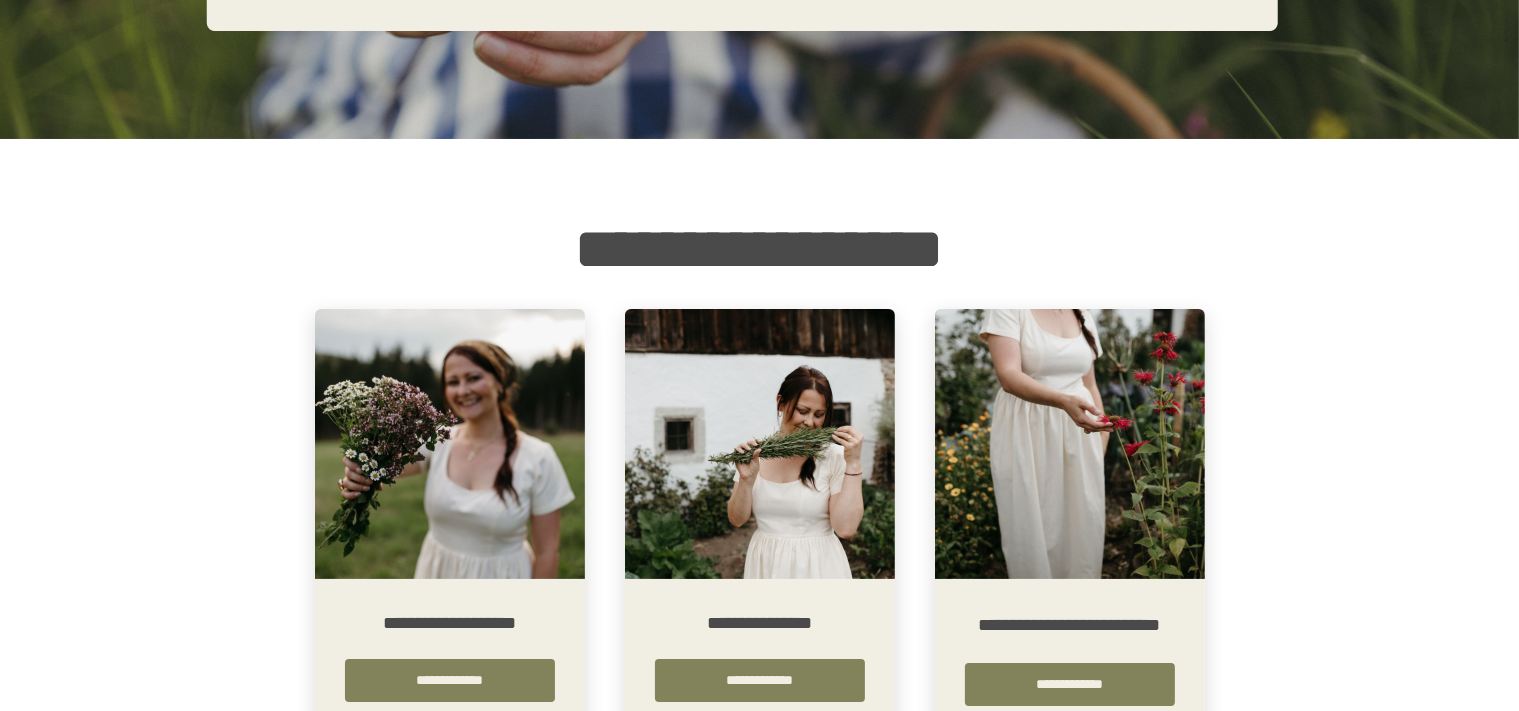 scroll, scrollTop: 528, scrollLeft: 0, axis: vertical 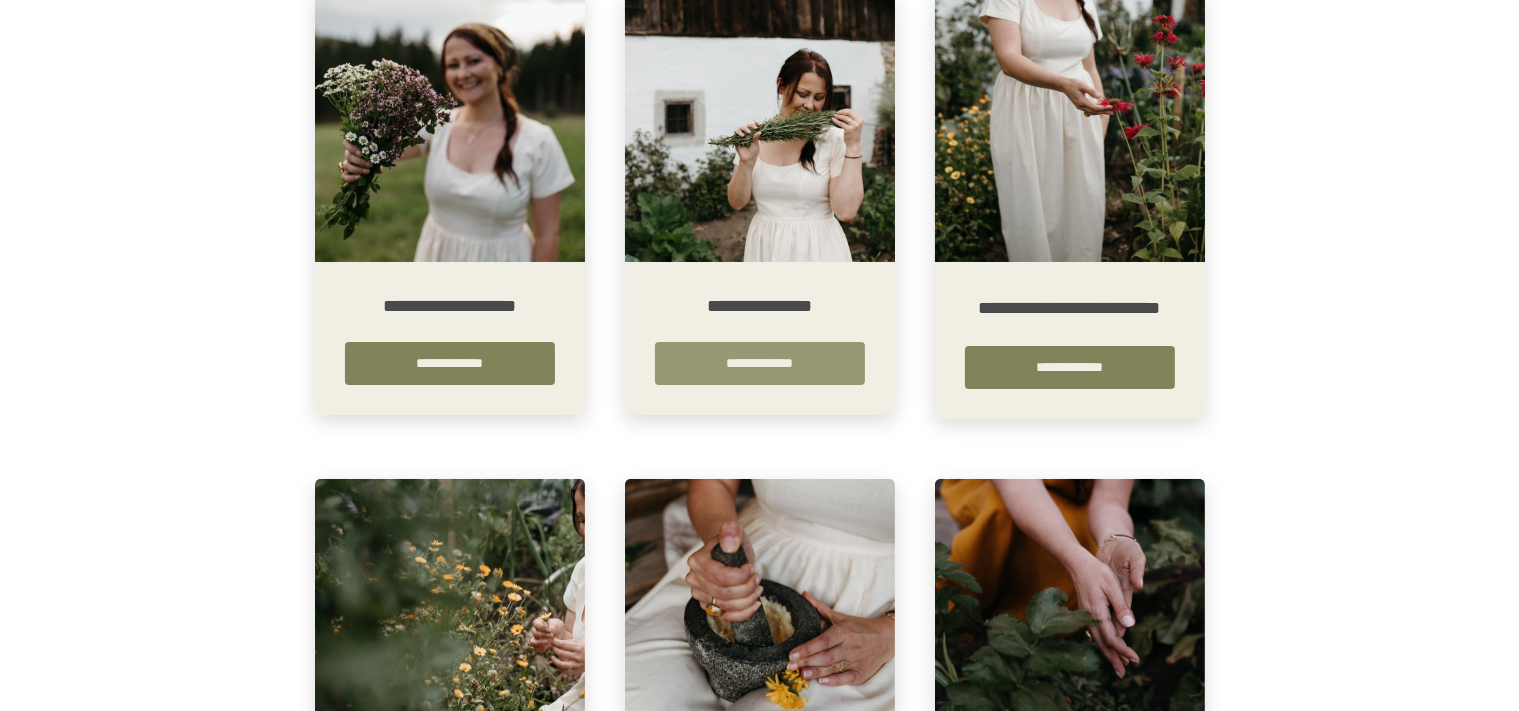 click on "**********" at bounding box center (760, 363) 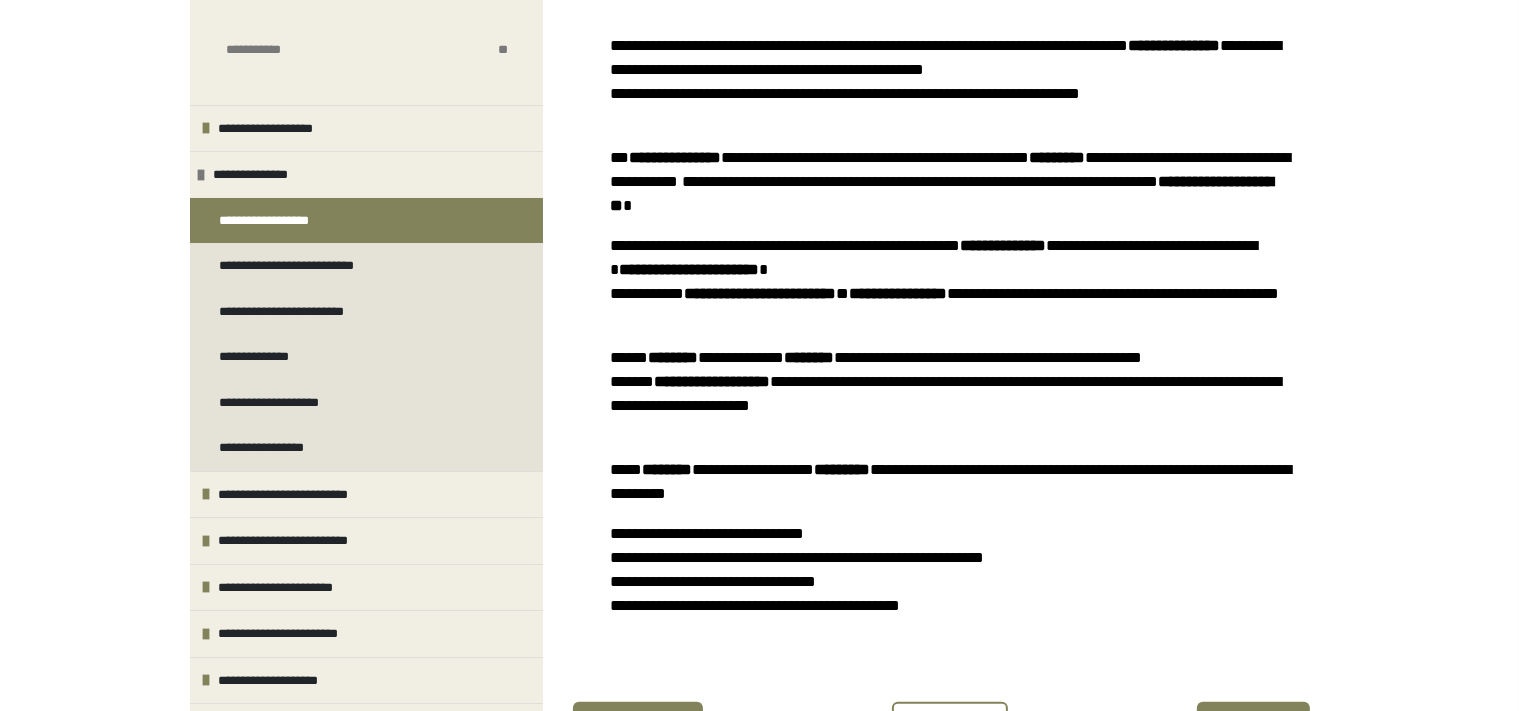scroll, scrollTop: 844, scrollLeft: 0, axis: vertical 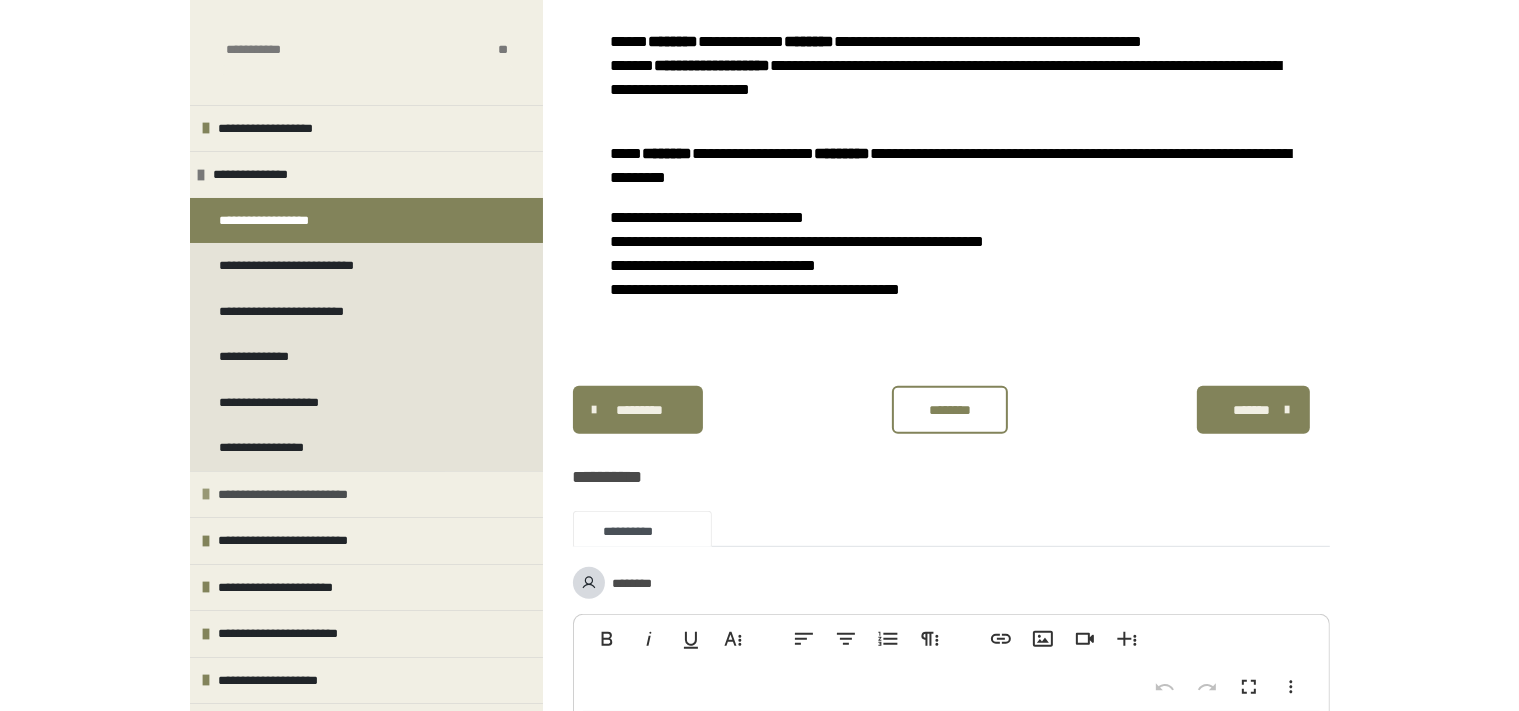 click at bounding box center (207, 494) 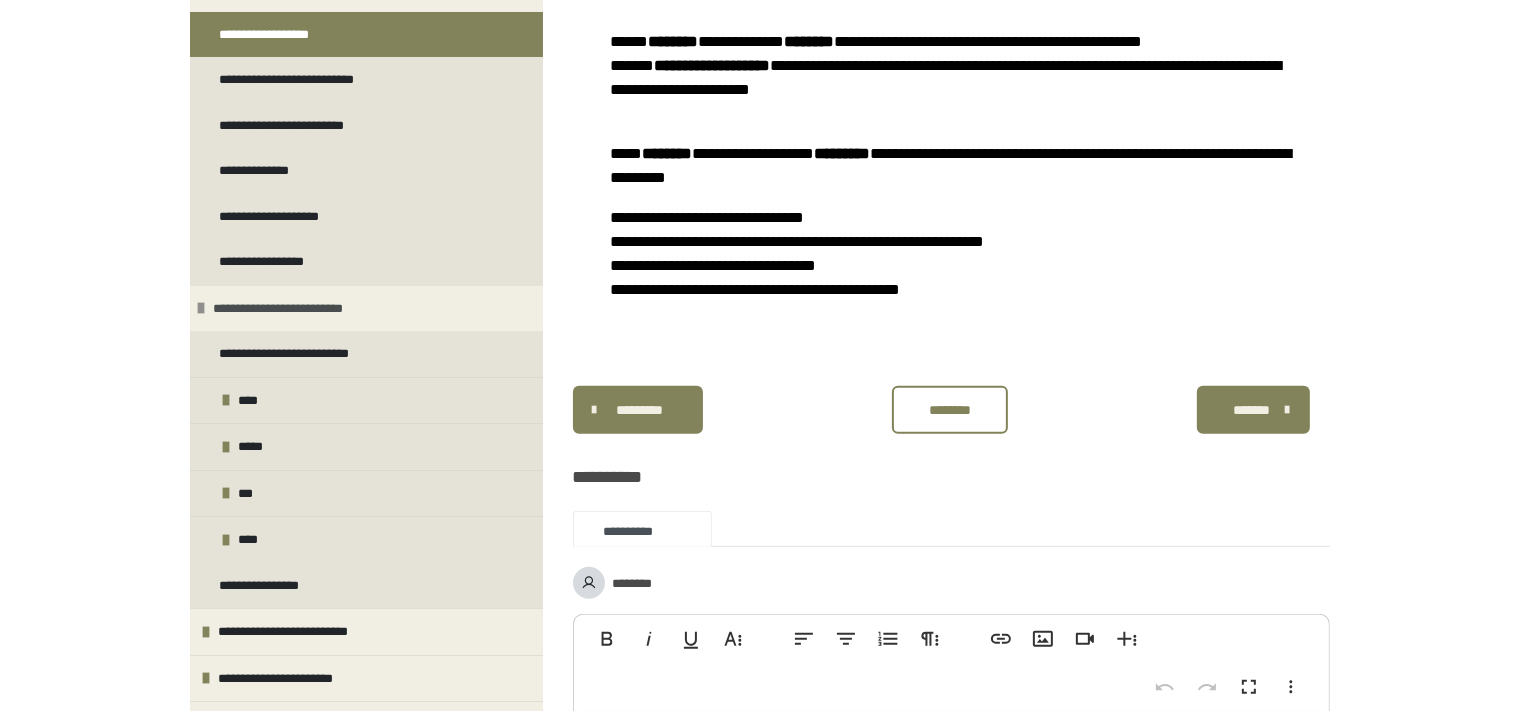 scroll, scrollTop: 192, scrollLeft: 0, axis: vertical 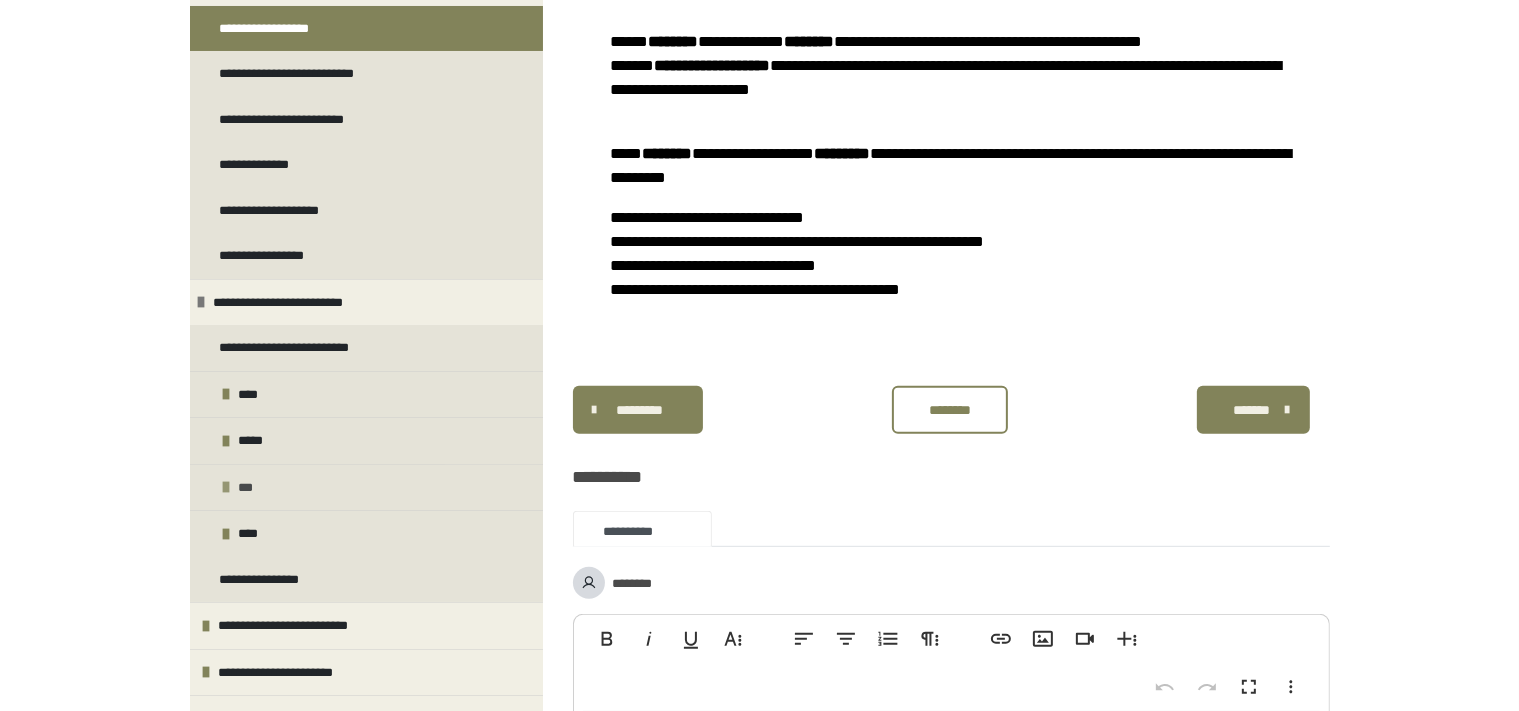 click on "***" at bounding box center [251, 488] 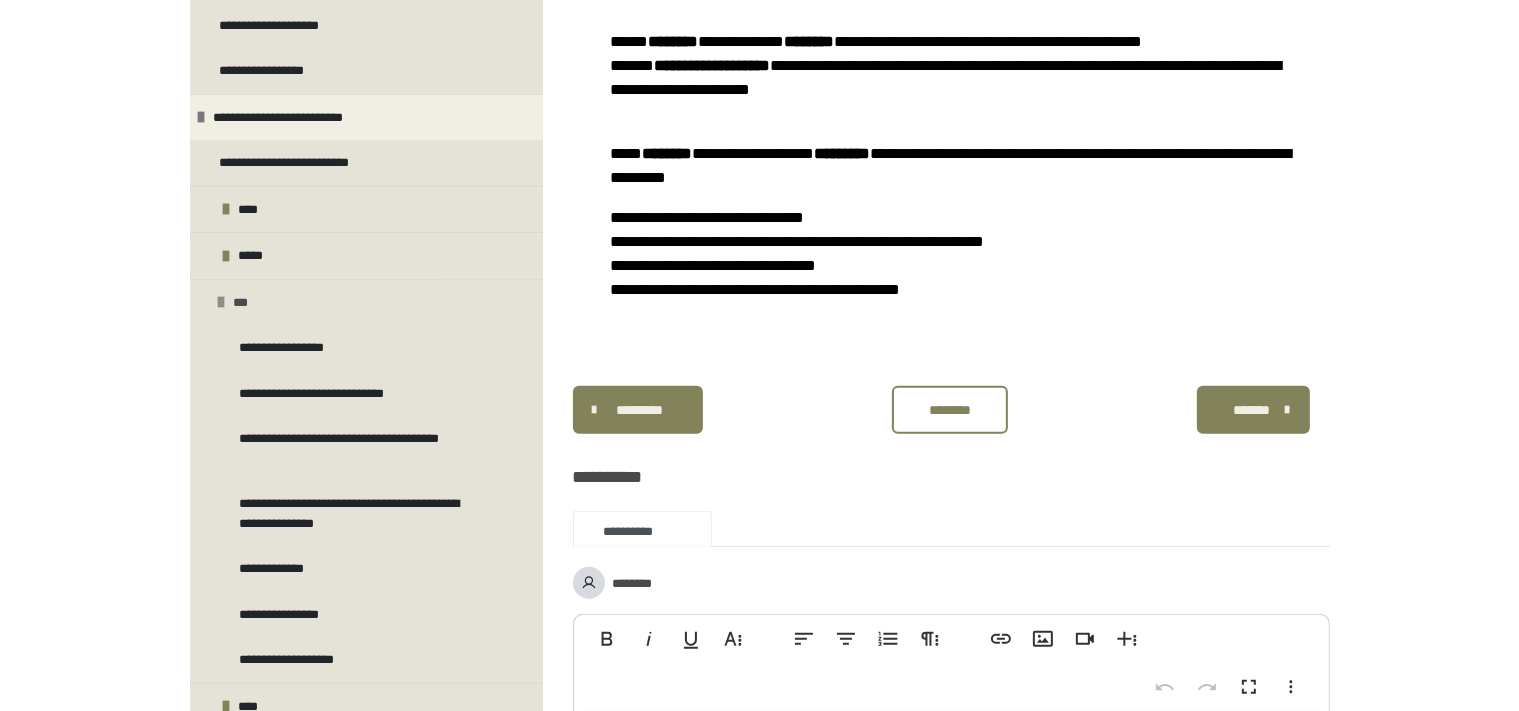 scroll, scrollTop: 384, scrollLeft: 0, axis: vertical 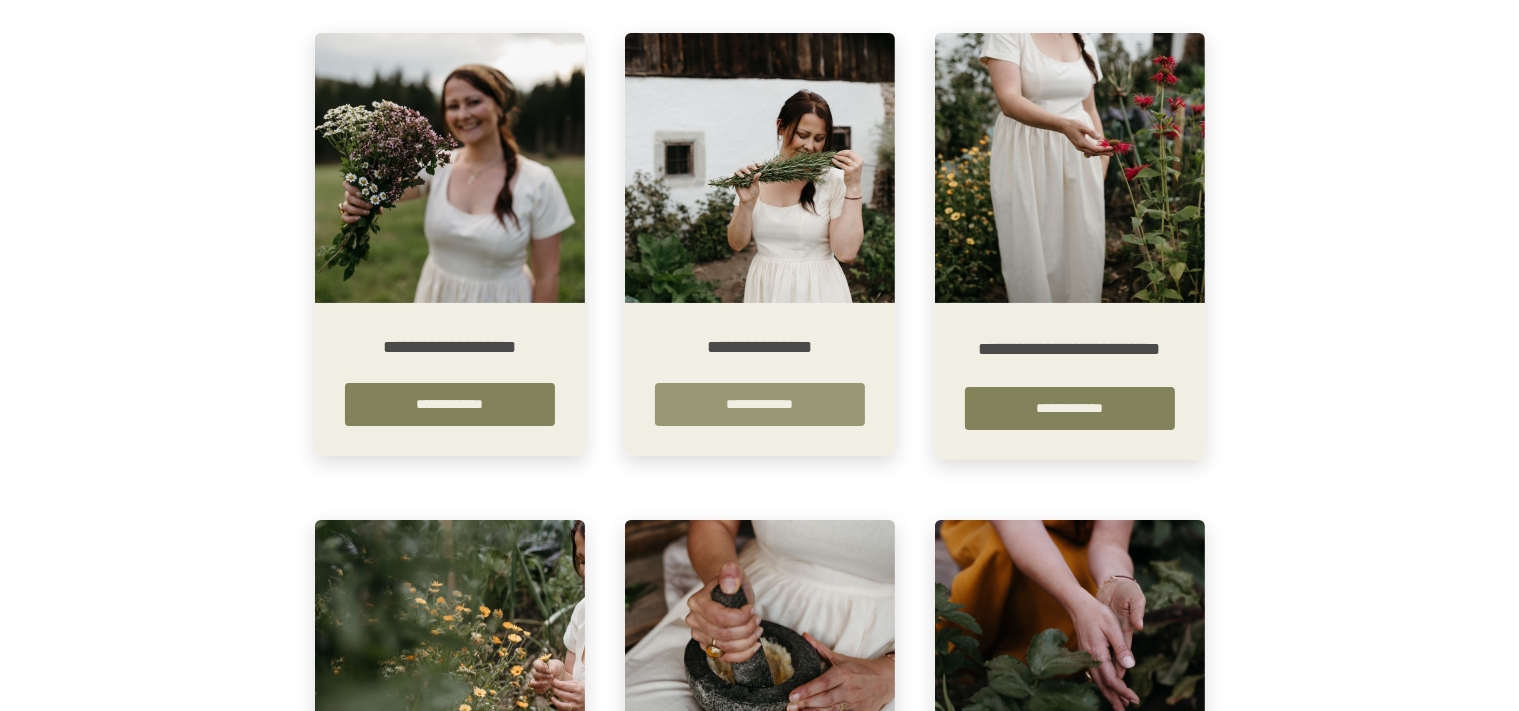 click on "**********" at bounding box center (760, 404) 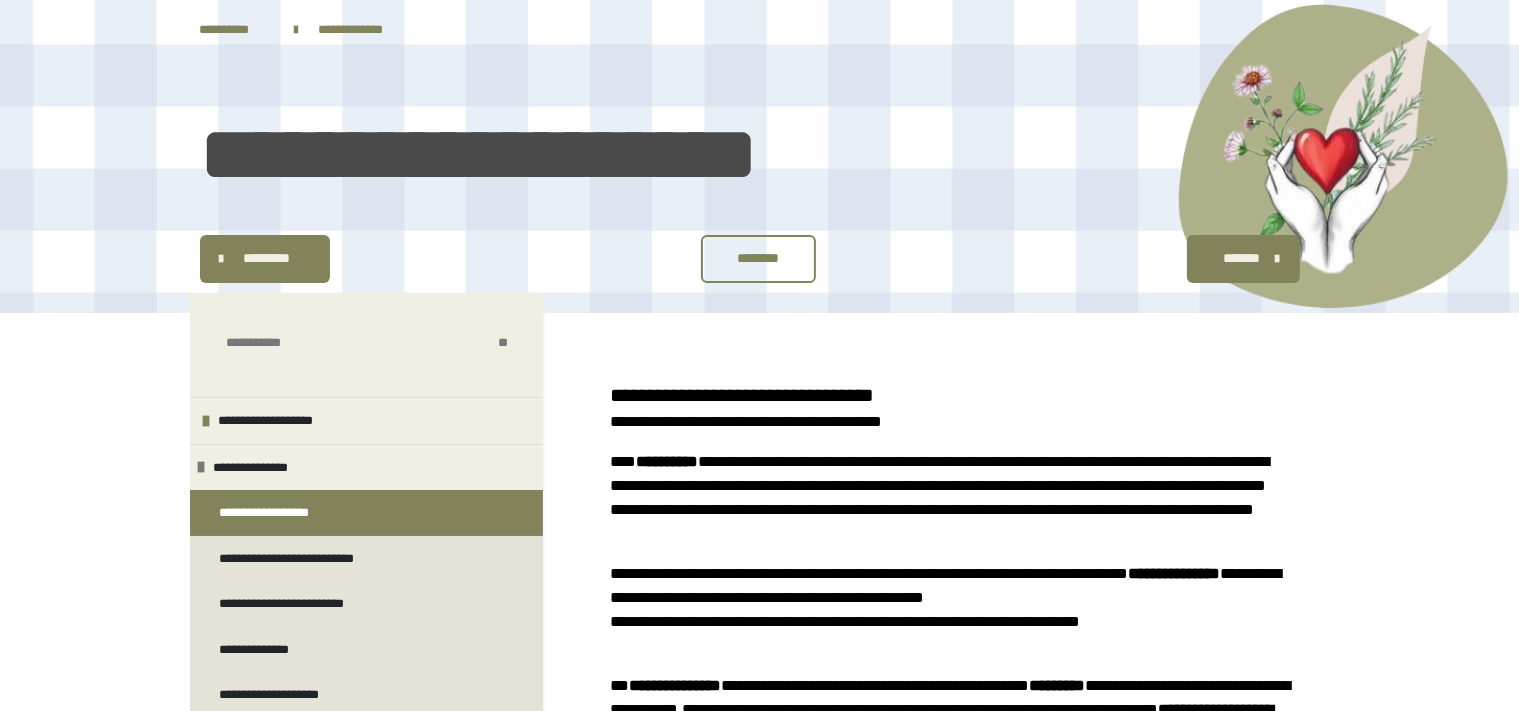scroll, scrollTop: 422, scrollLeft: 0, axis: vertical 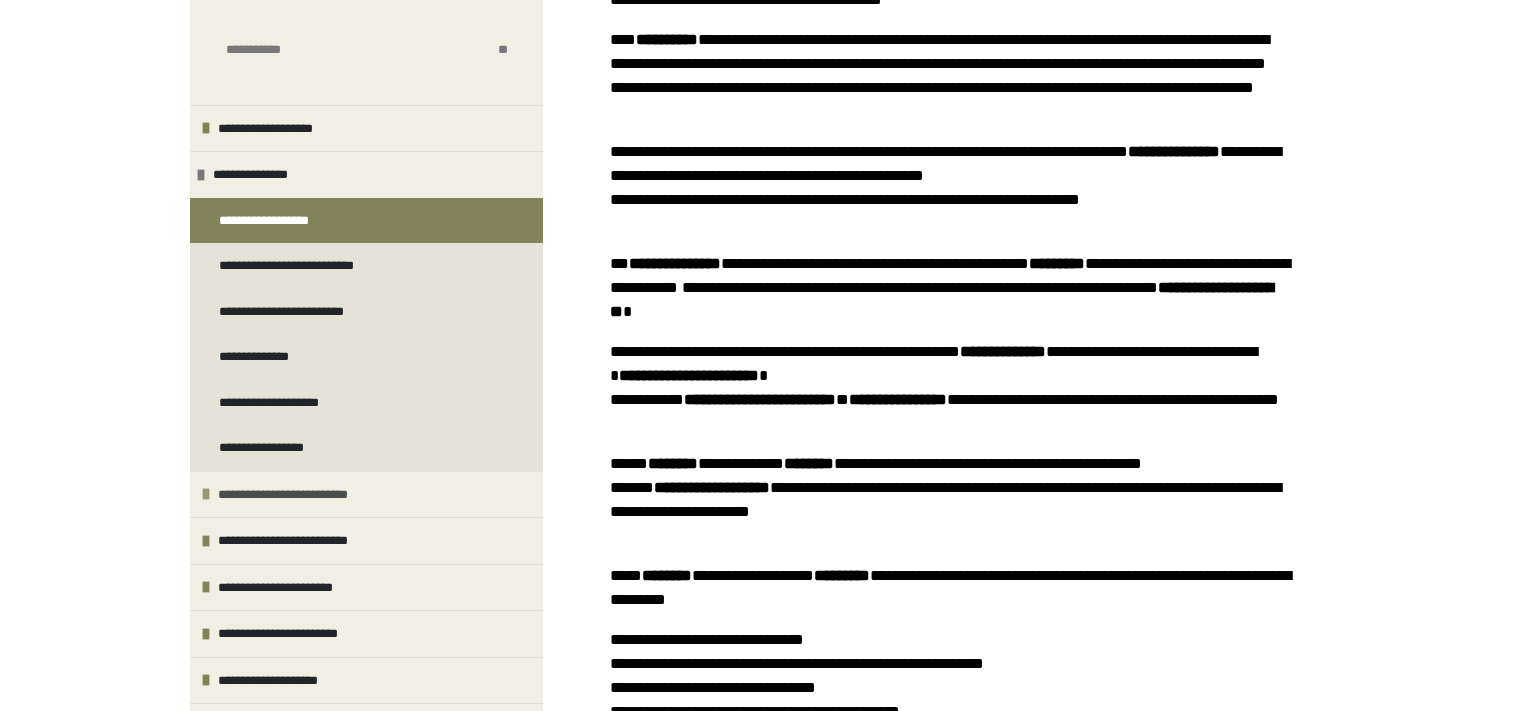 click on "**********" at bounding box center (312, 495) 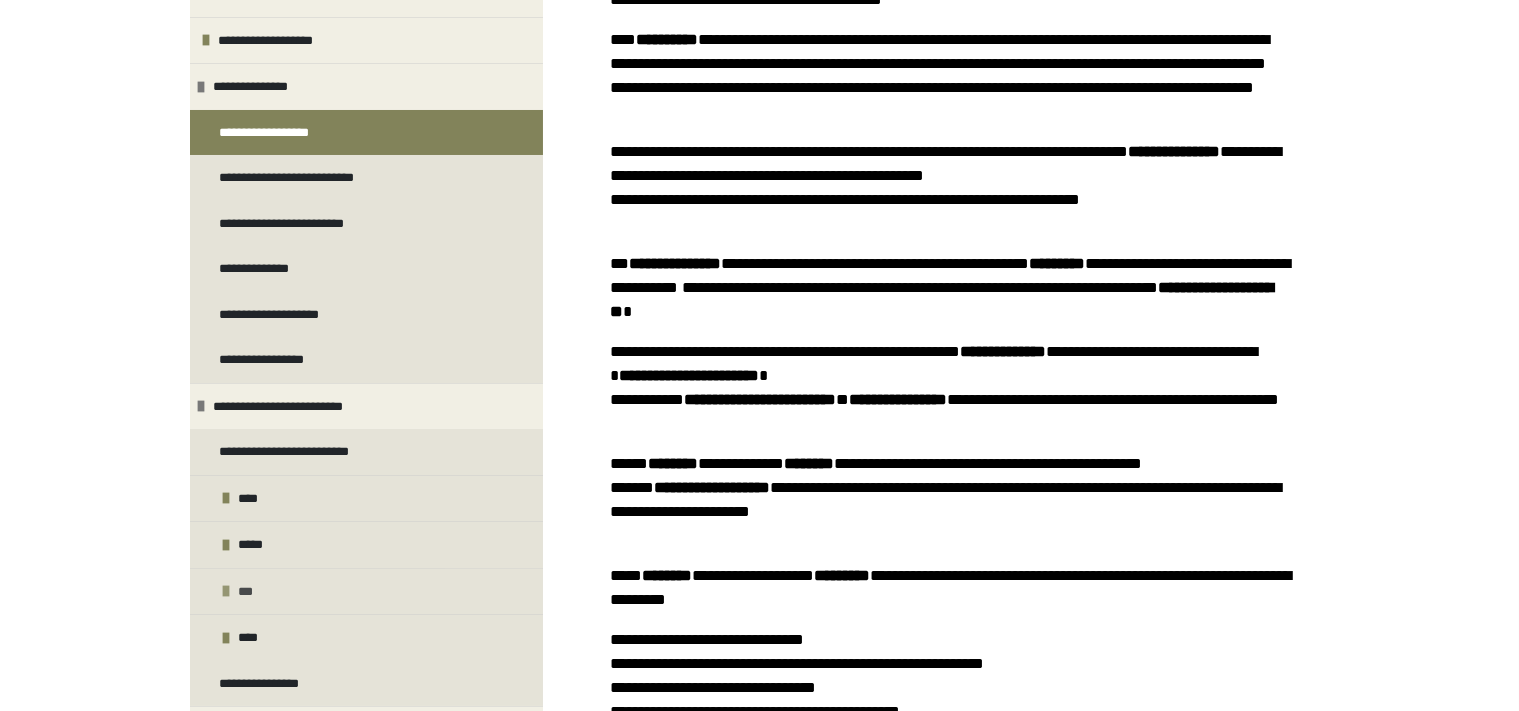 scroll, scrollTop: 96, scrollLeft: 0, axis: vertical 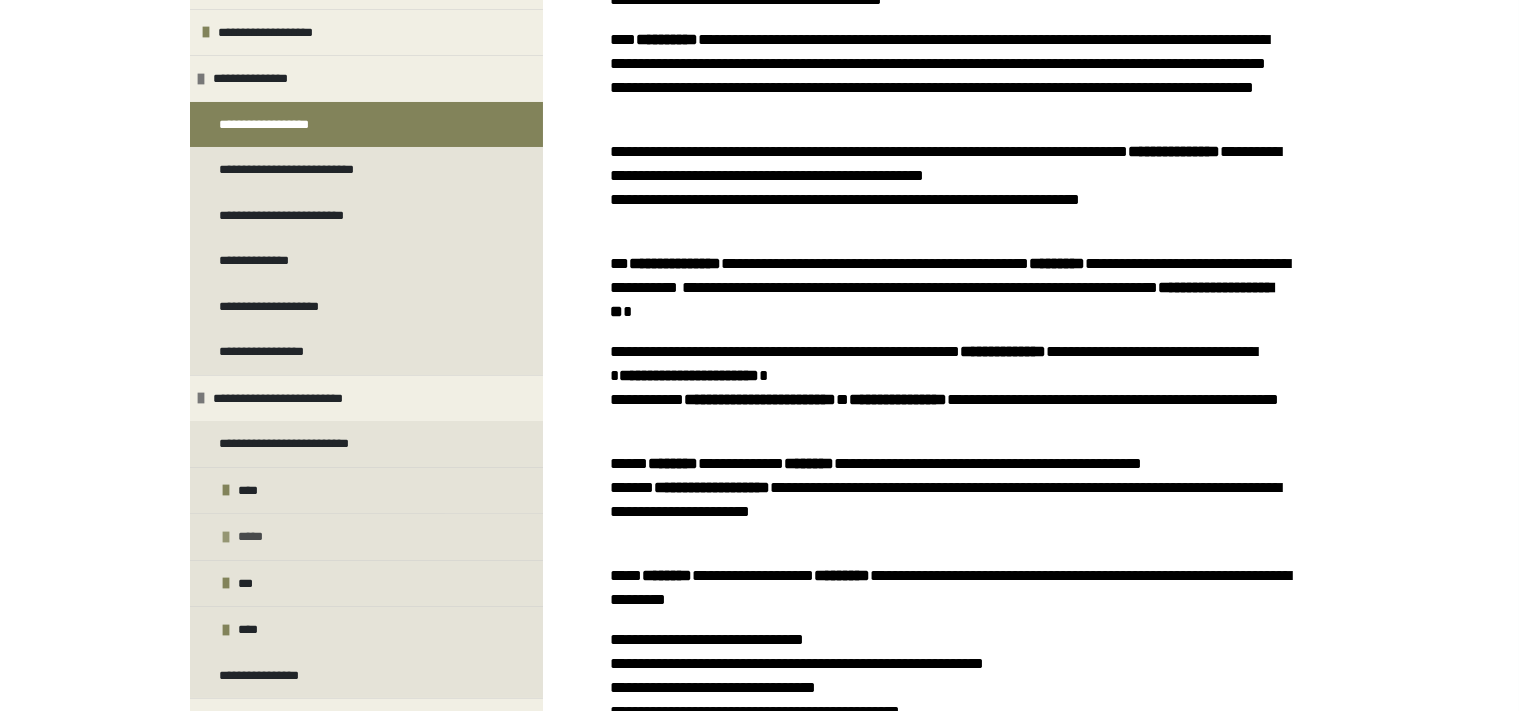 click on "*****" at bounding box center [254, 537] 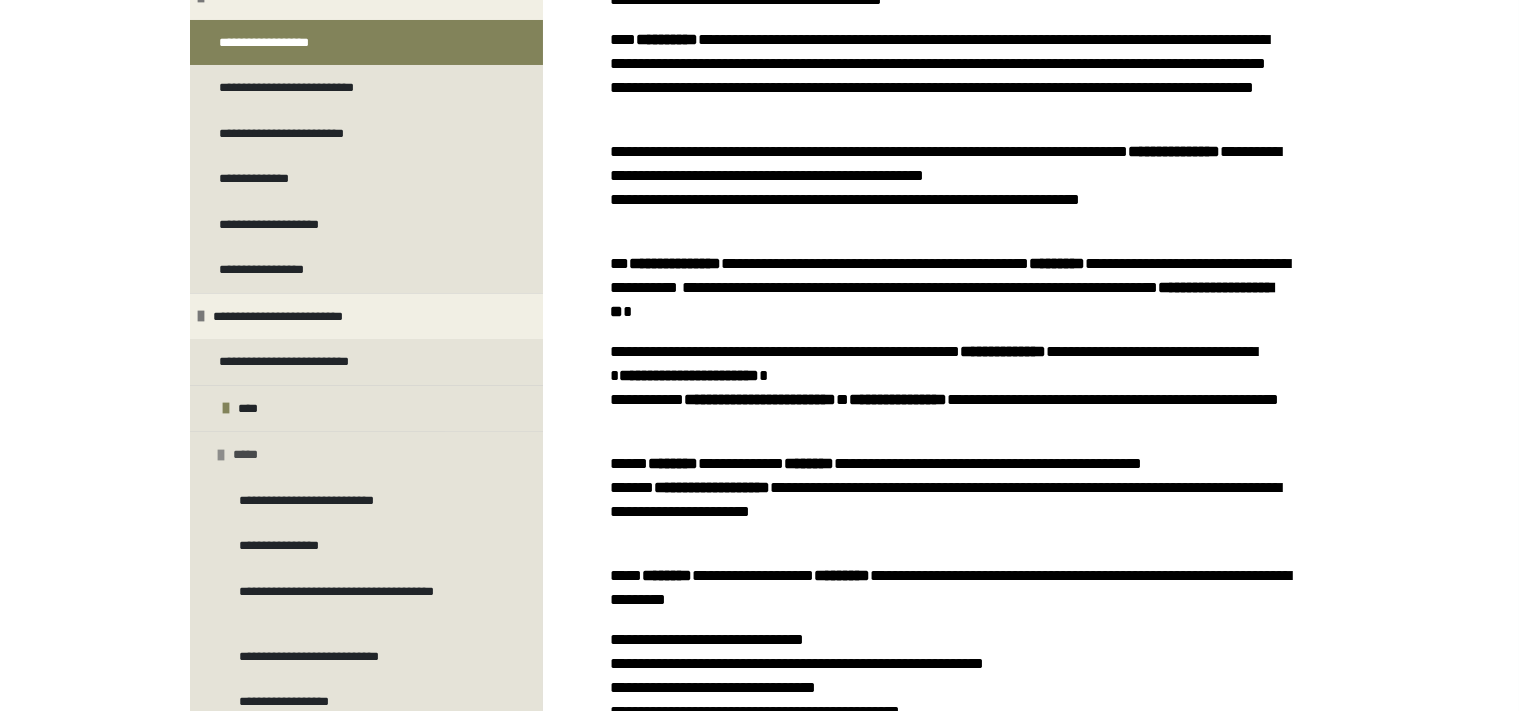 scroll, scrollTop: 288, scrollLeft: 0, axis: vertical 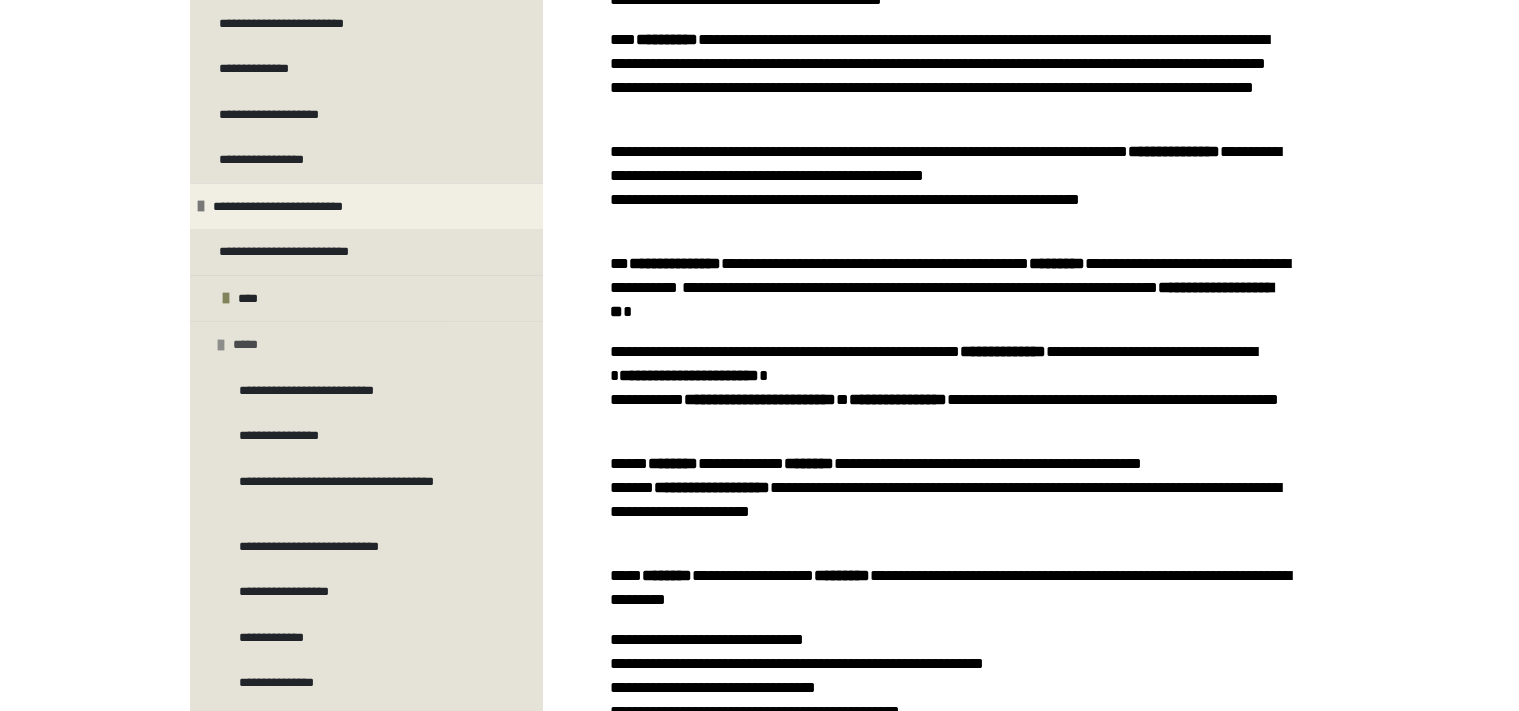 click at bounding box center [222, 345] 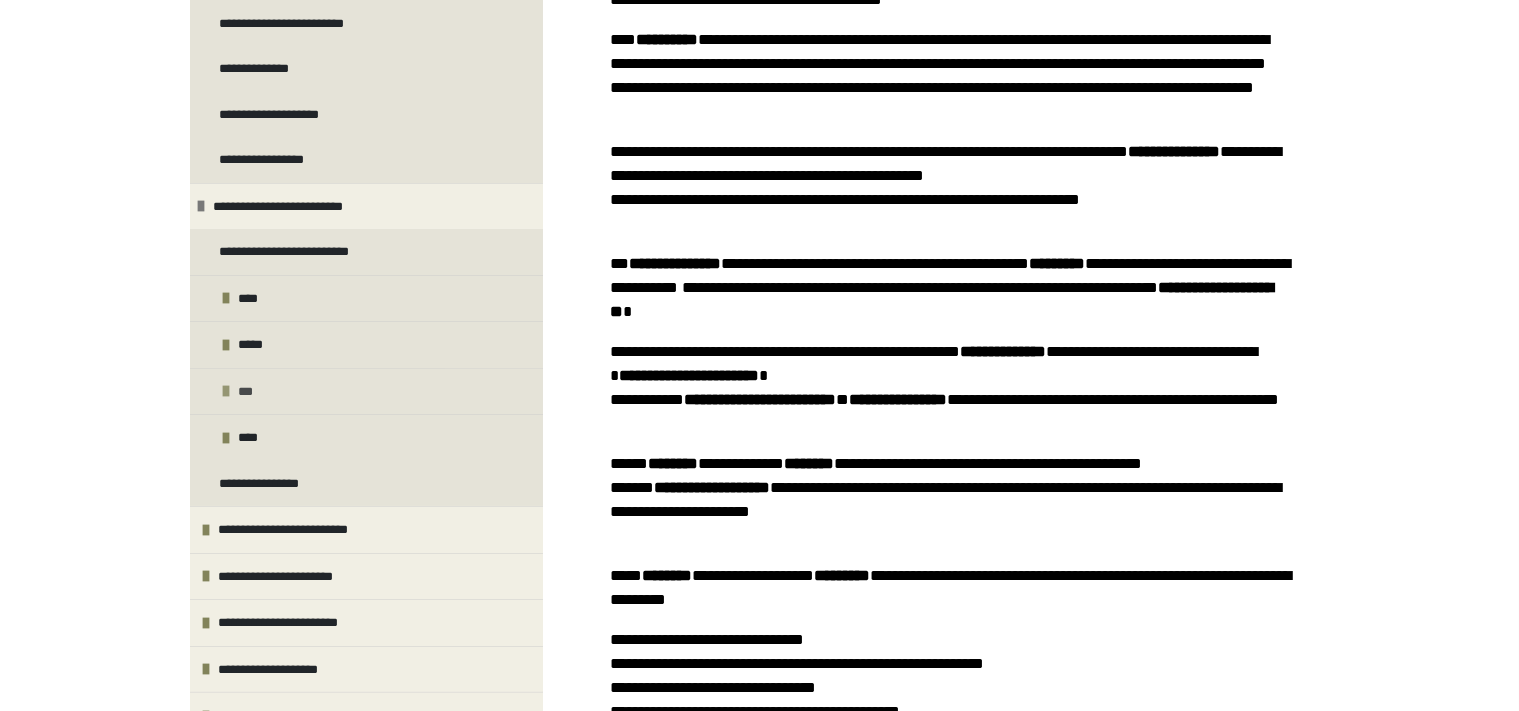 click at bounding box center [227, 391] 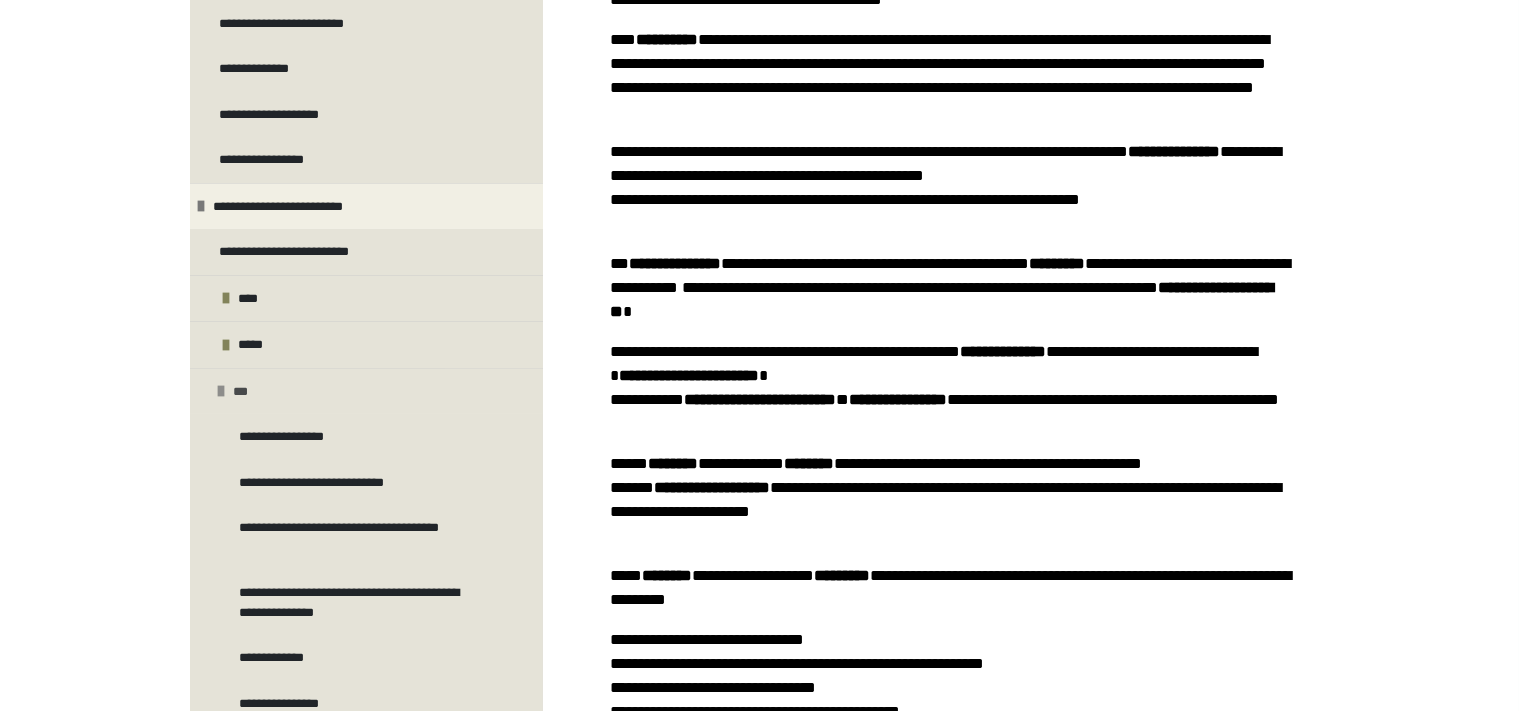 click at bounding box center [222, 391] 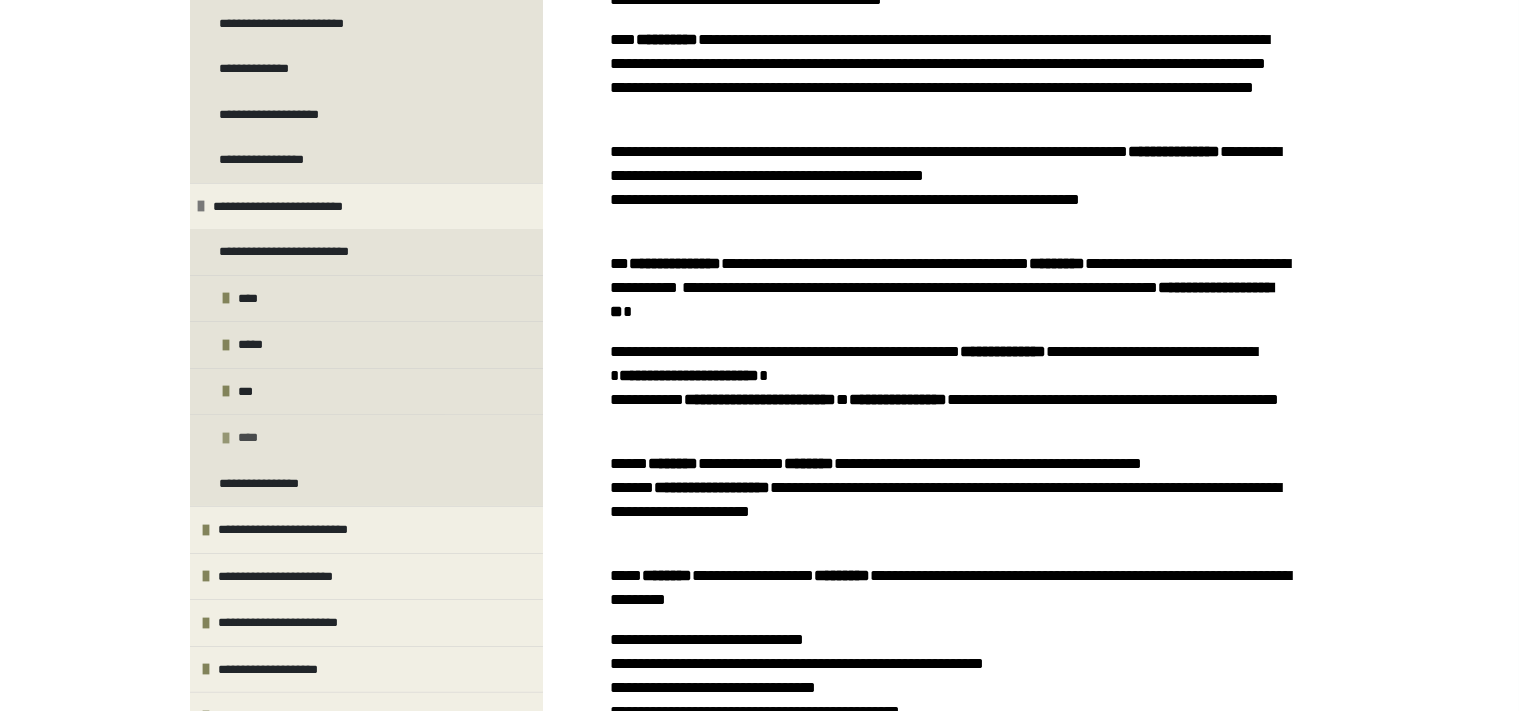click at bounding box center [227, 438] 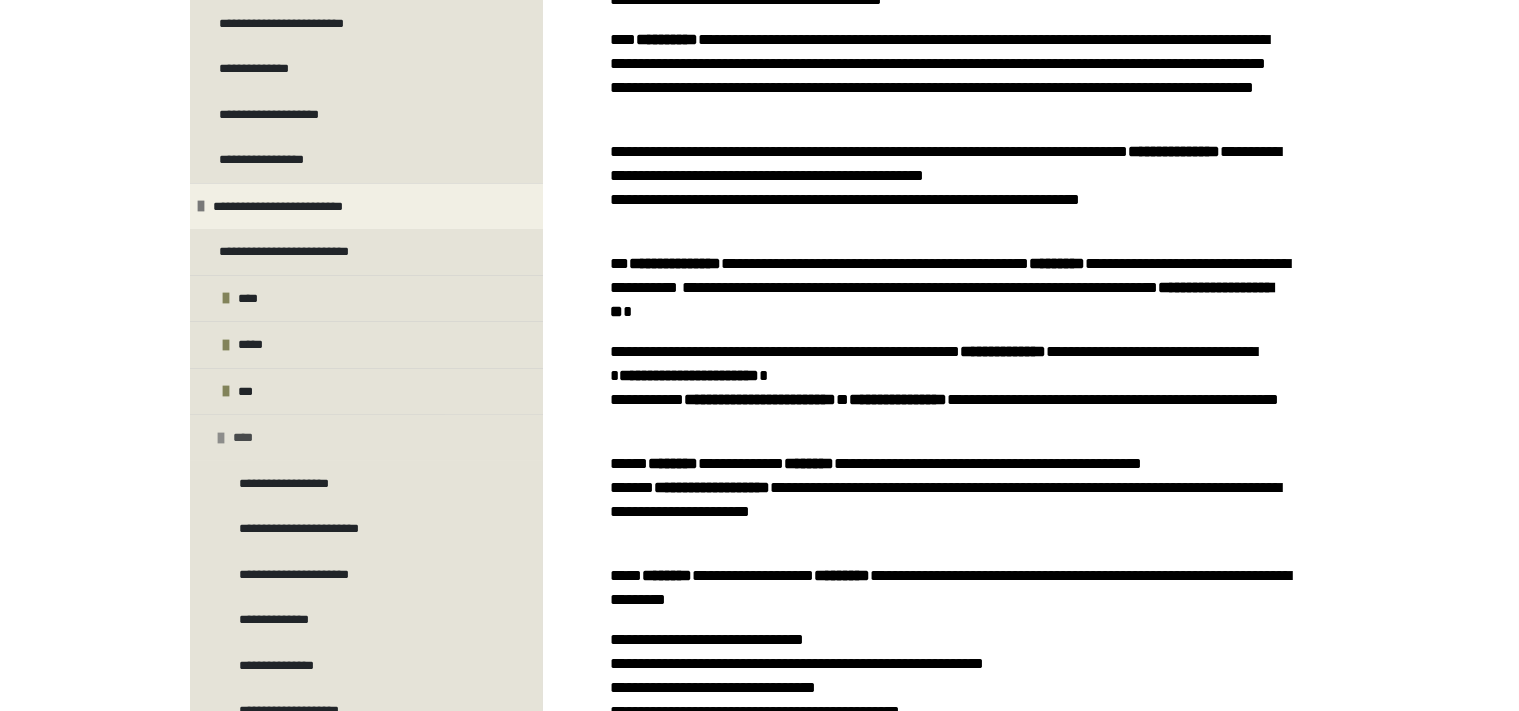 click at bounding box center (222, 438) 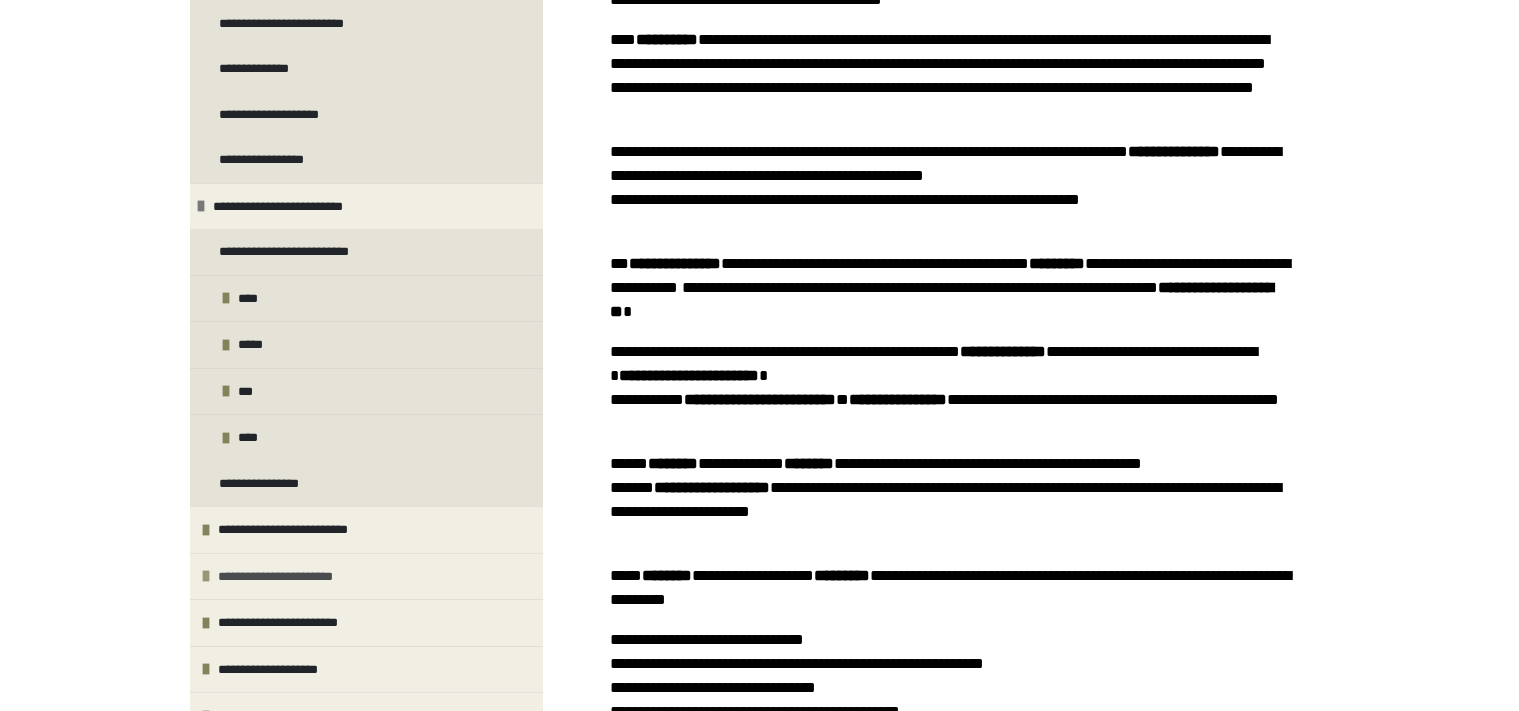 click on "**********" at bounding box center [306, 577] 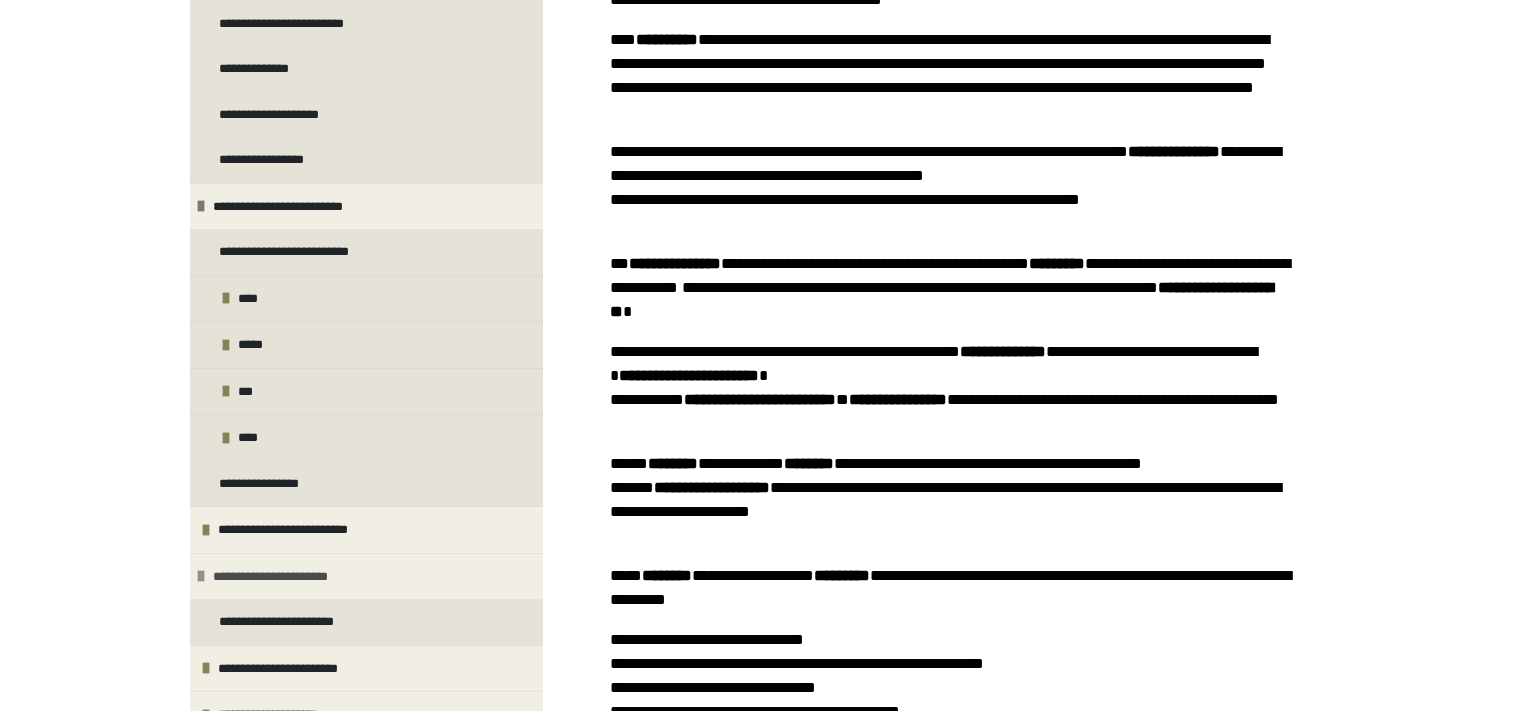 scroll, scrollTop: 446, scrollLeft: 0, axis: vertical 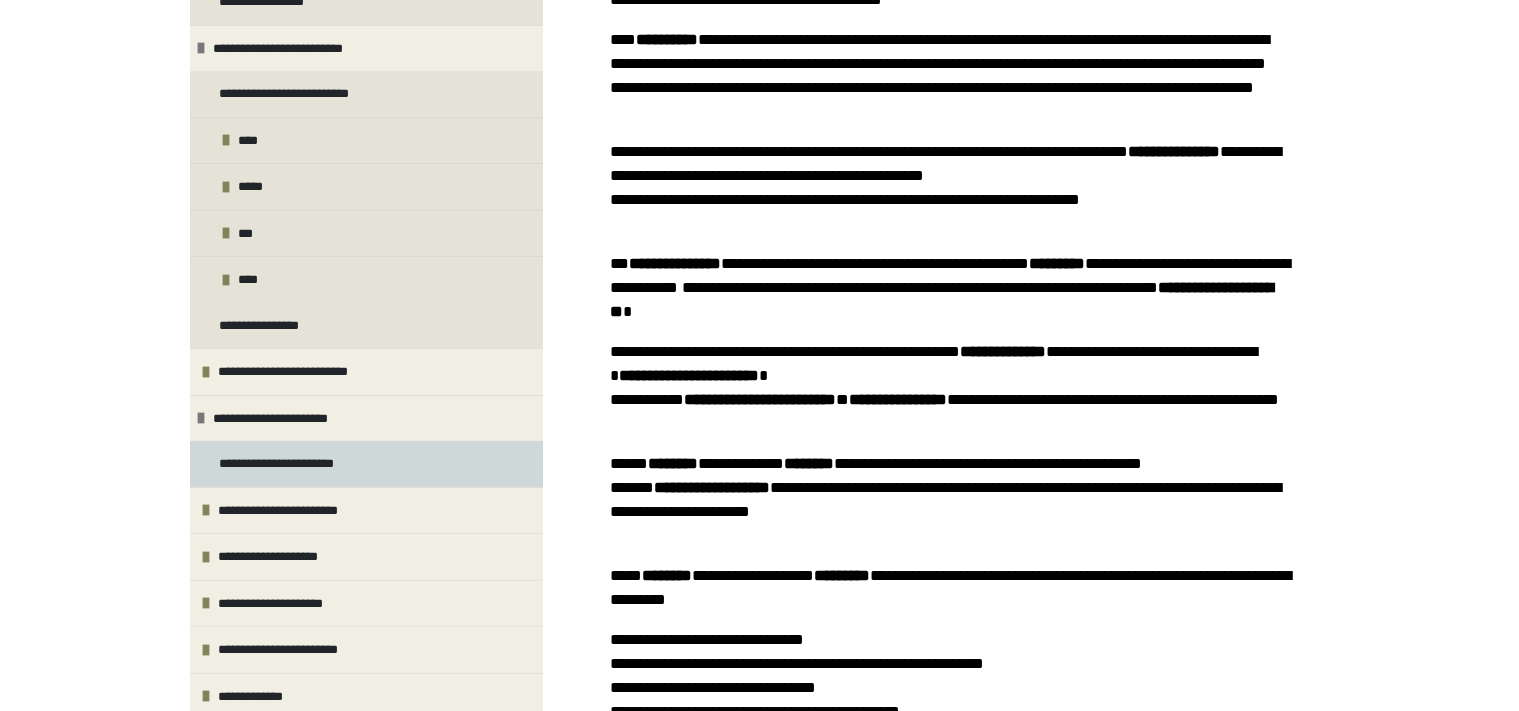 click on "**********" at bounding box center [307, 464] 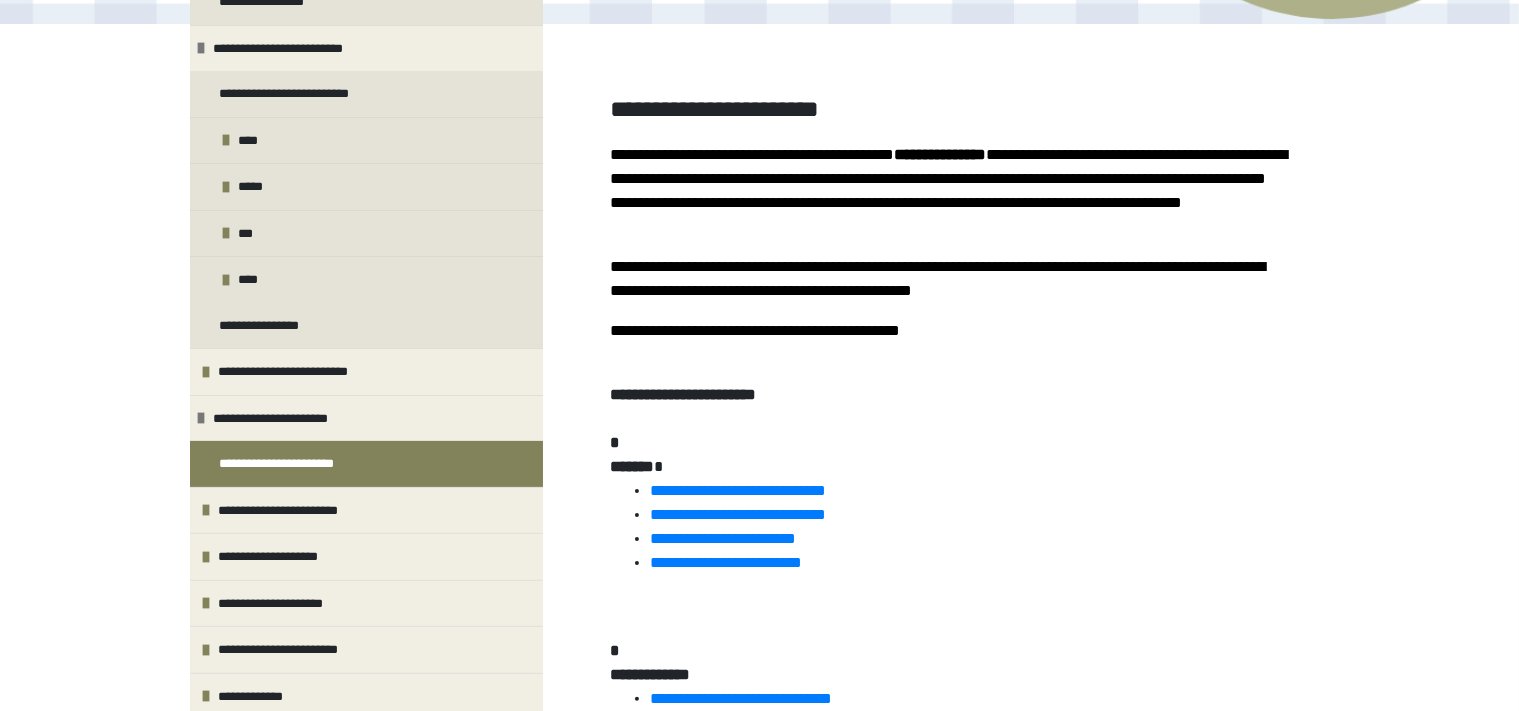 scroll, scrollTop: 272, scrollLeft: 0, axis: vertical 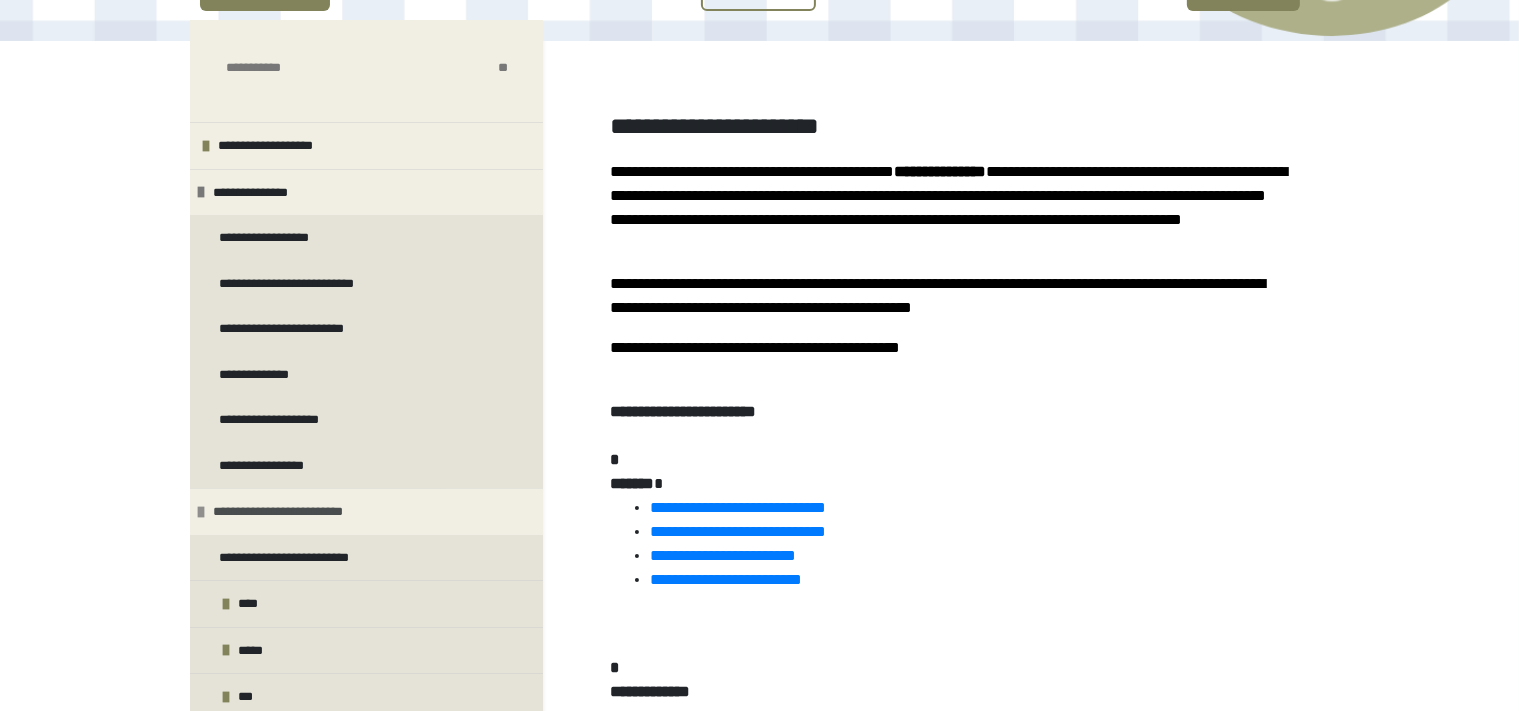 click at bounding box center [202, 512] 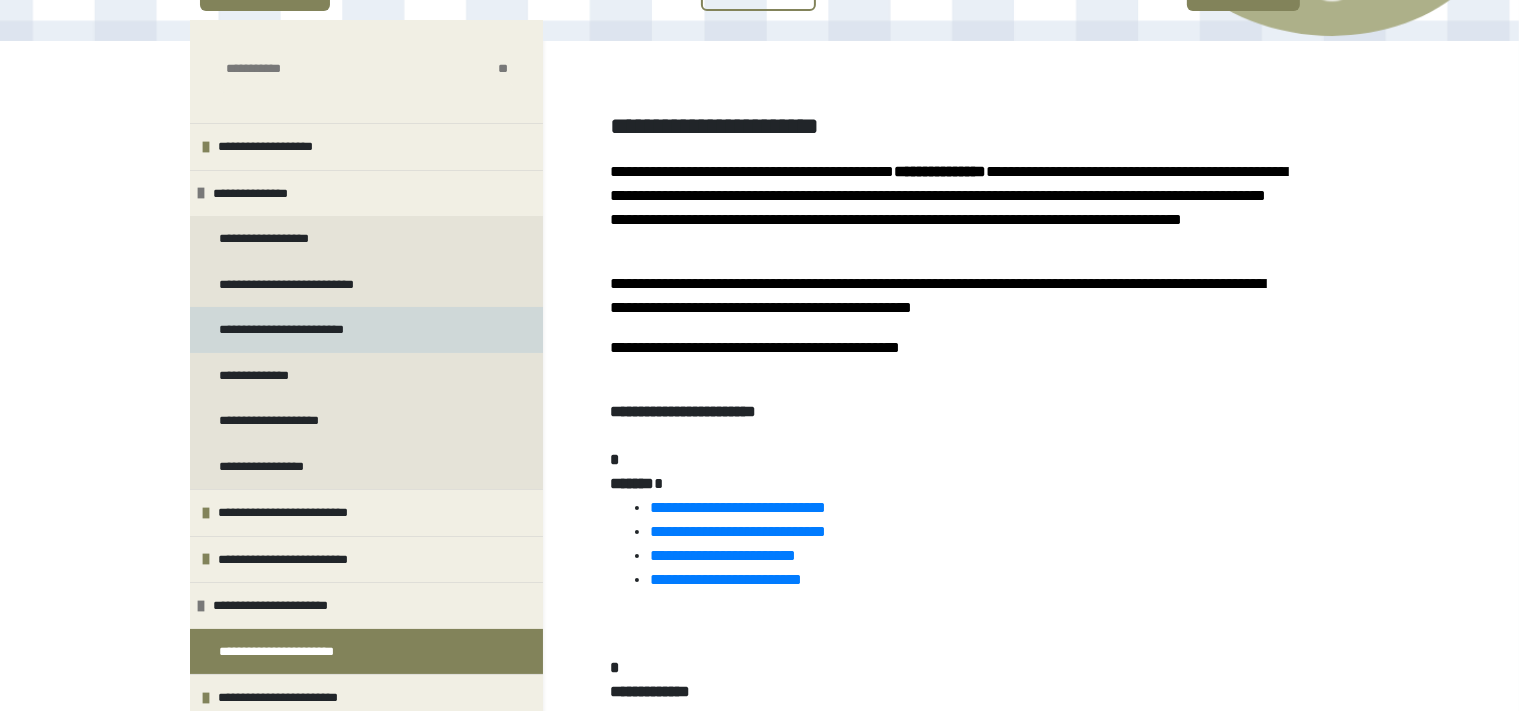 click on "**********" at bounding box center [307, 330] 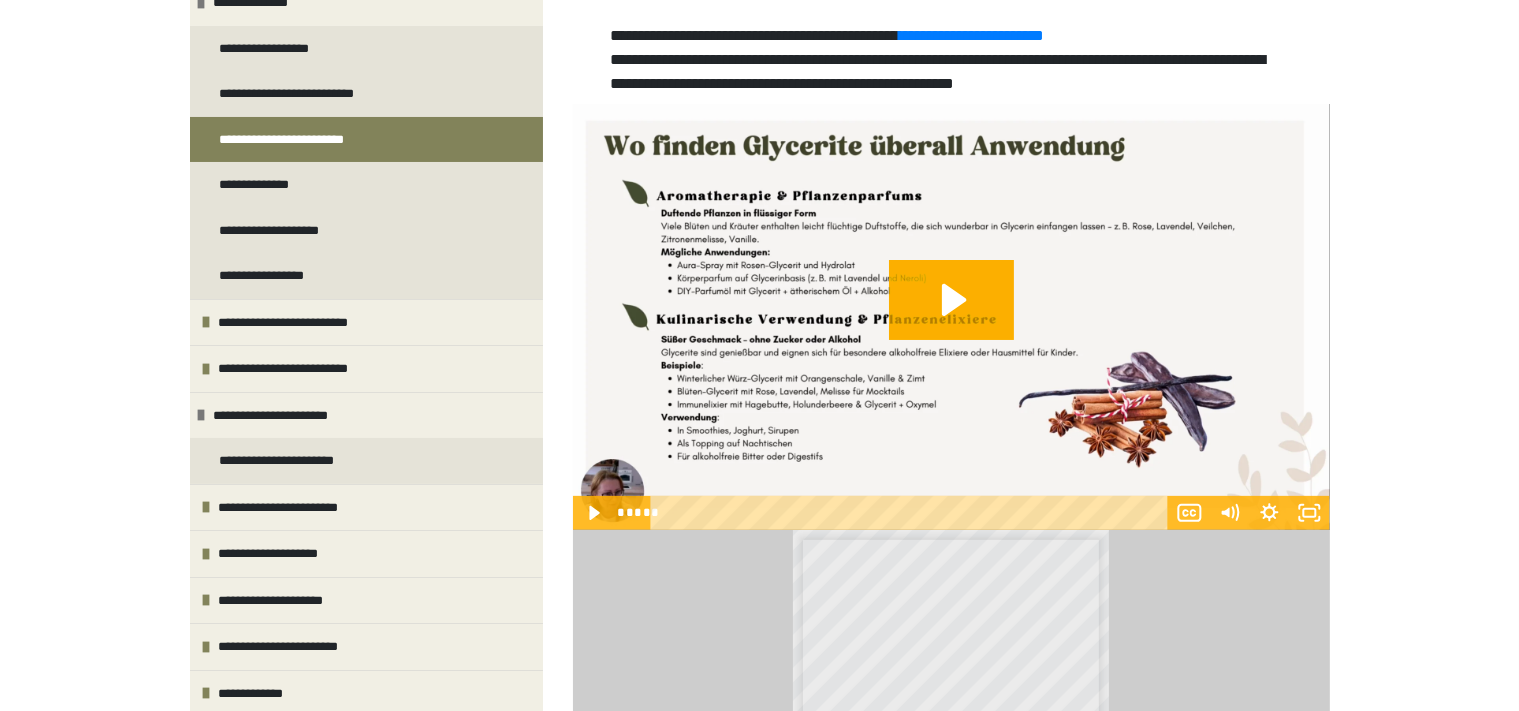 scroll, scrollTop: 588, scrollLeft: 0, axis: vertical 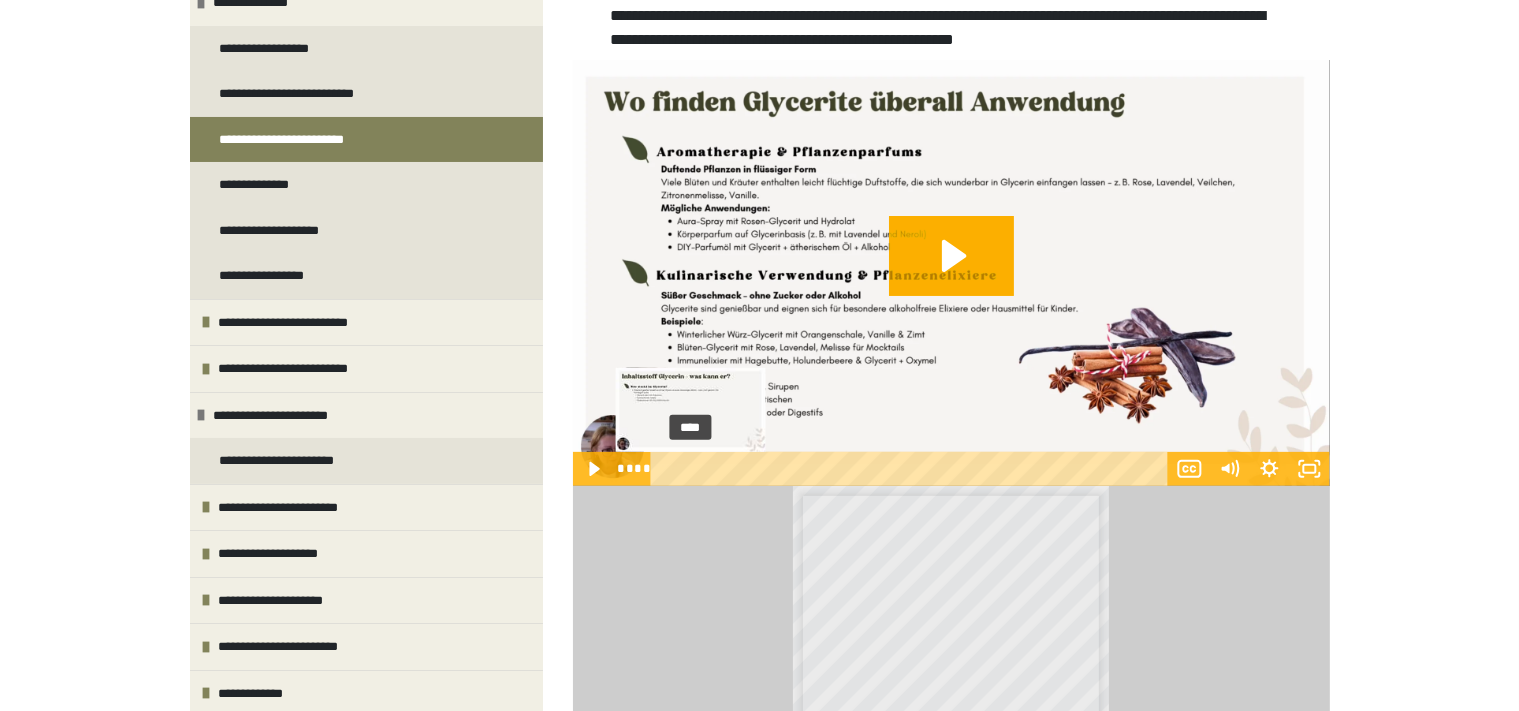 click on "****" at bounding box center (912, 469) 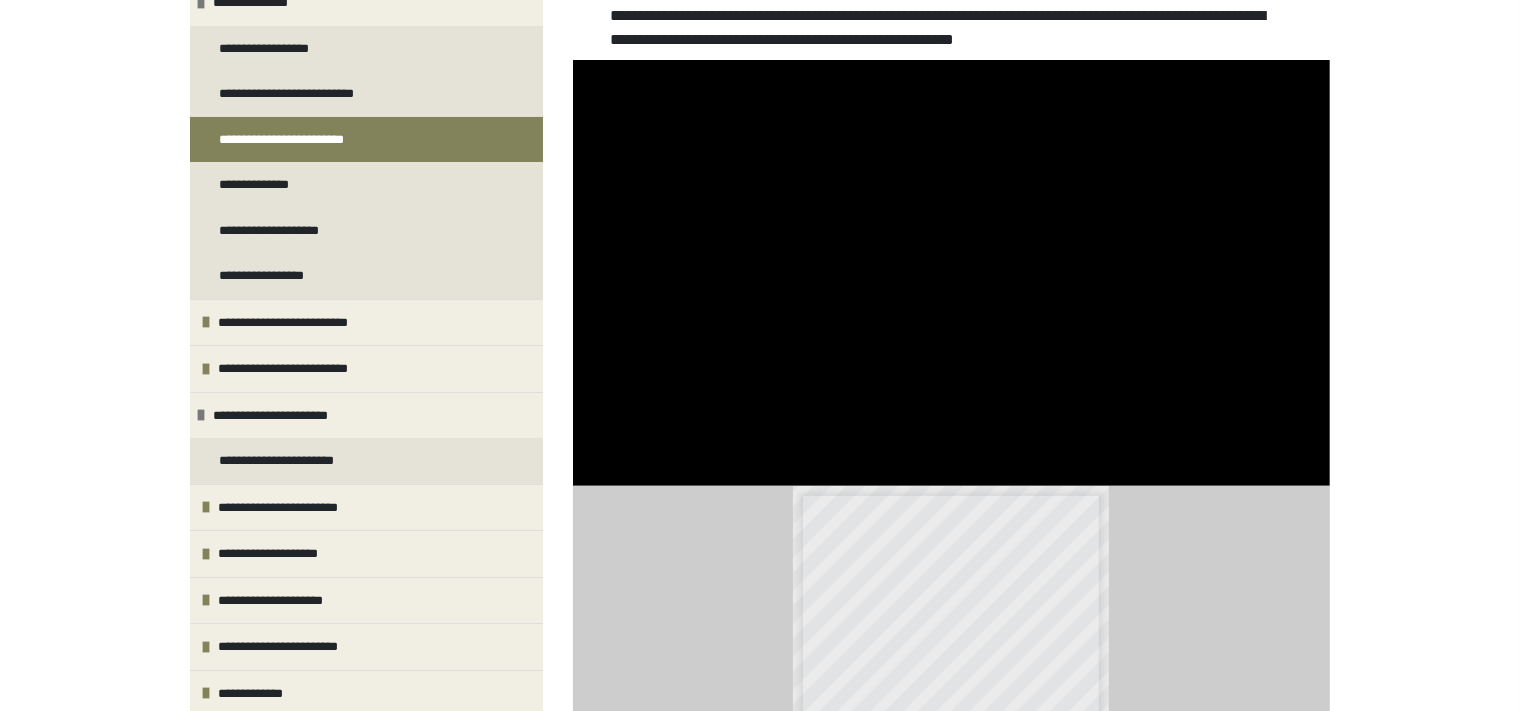 click on "**********" at bounding box center (759, 496) 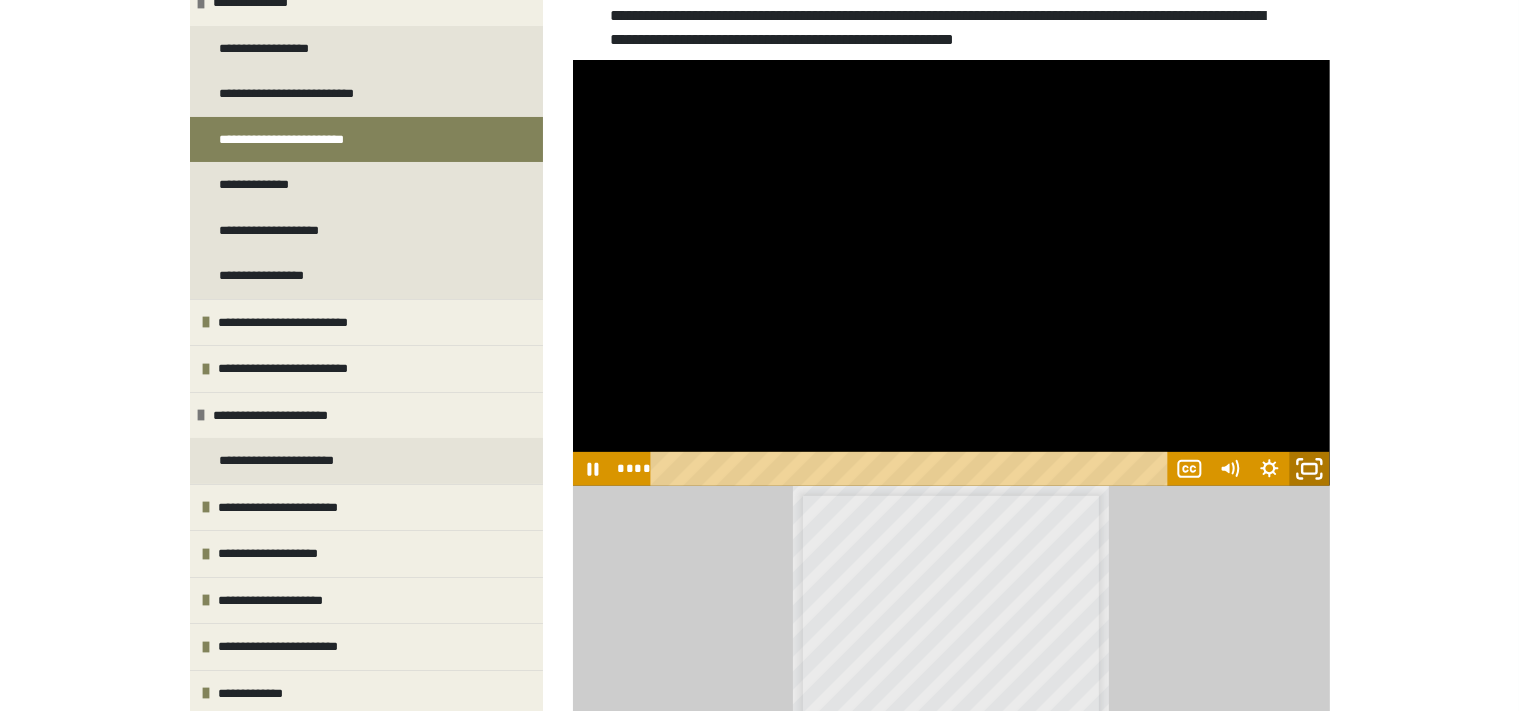 click 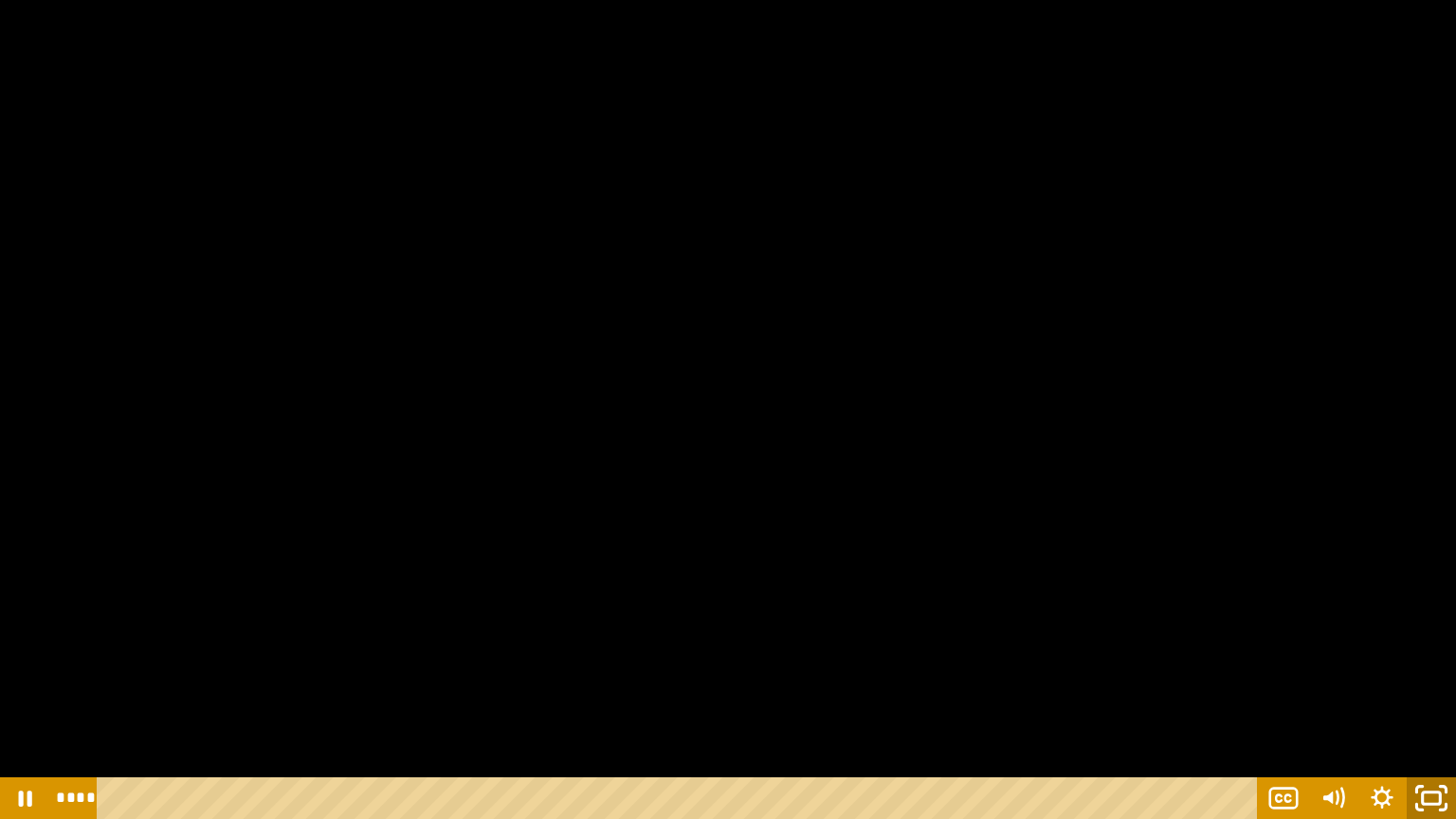 click 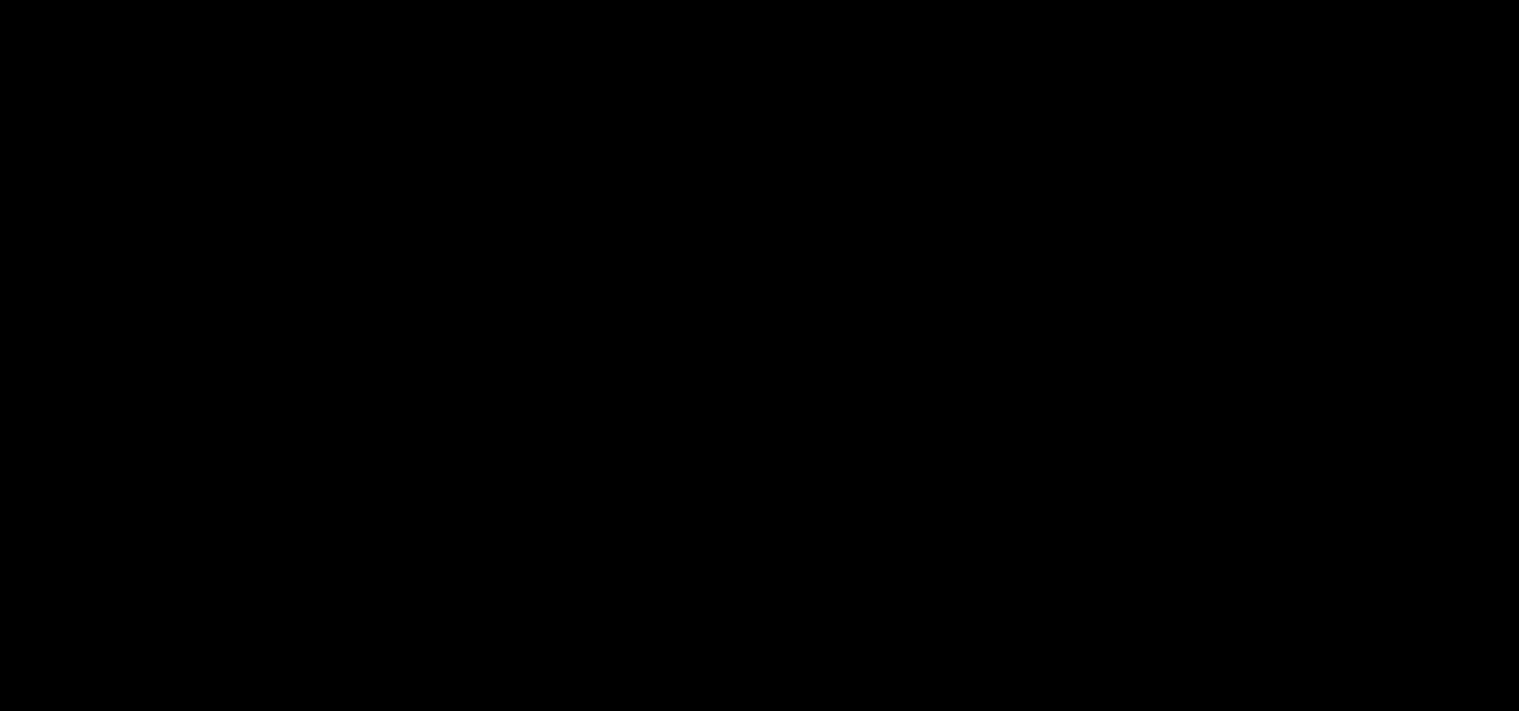 scroll, scrollTop: 588, scrollLeft: 0, axis: vertical 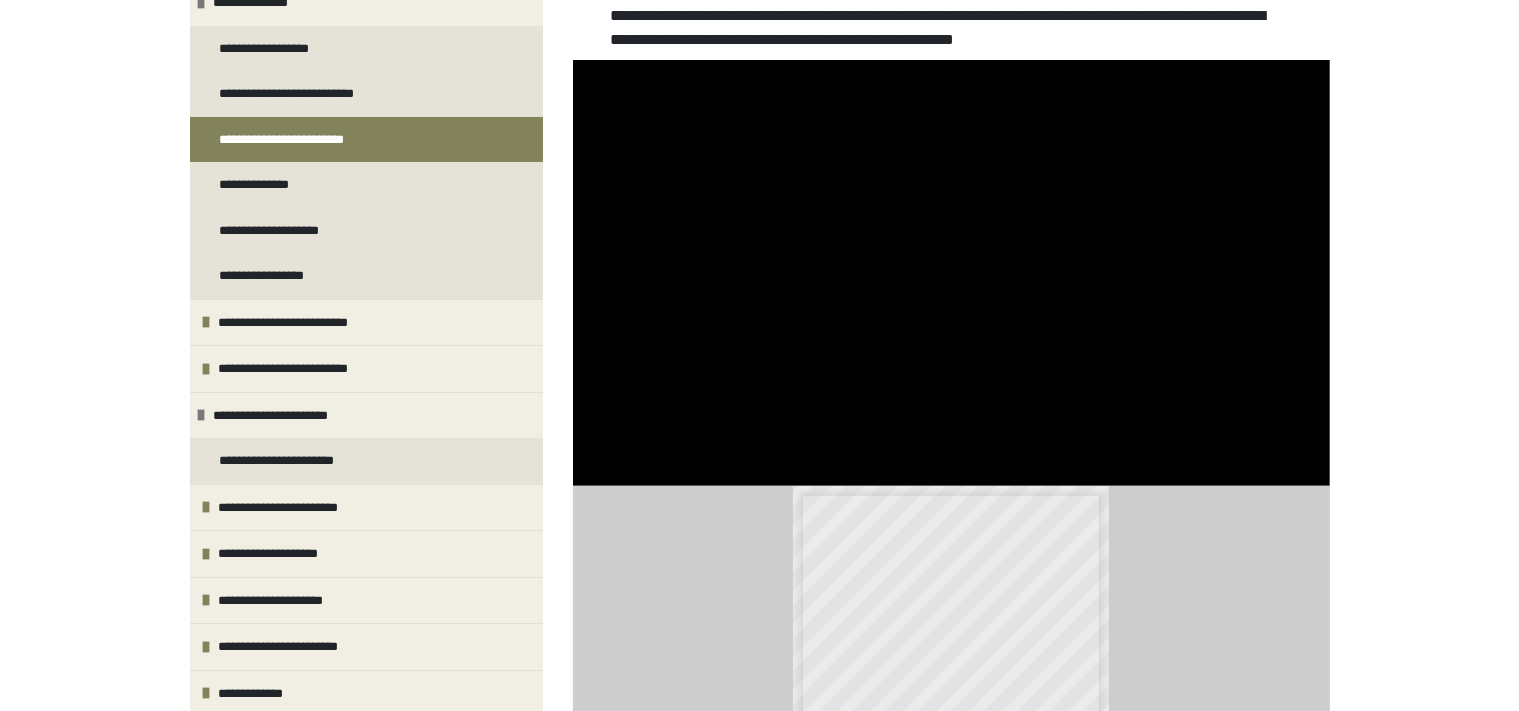 click on "**********" at bounding box center [759, 496] 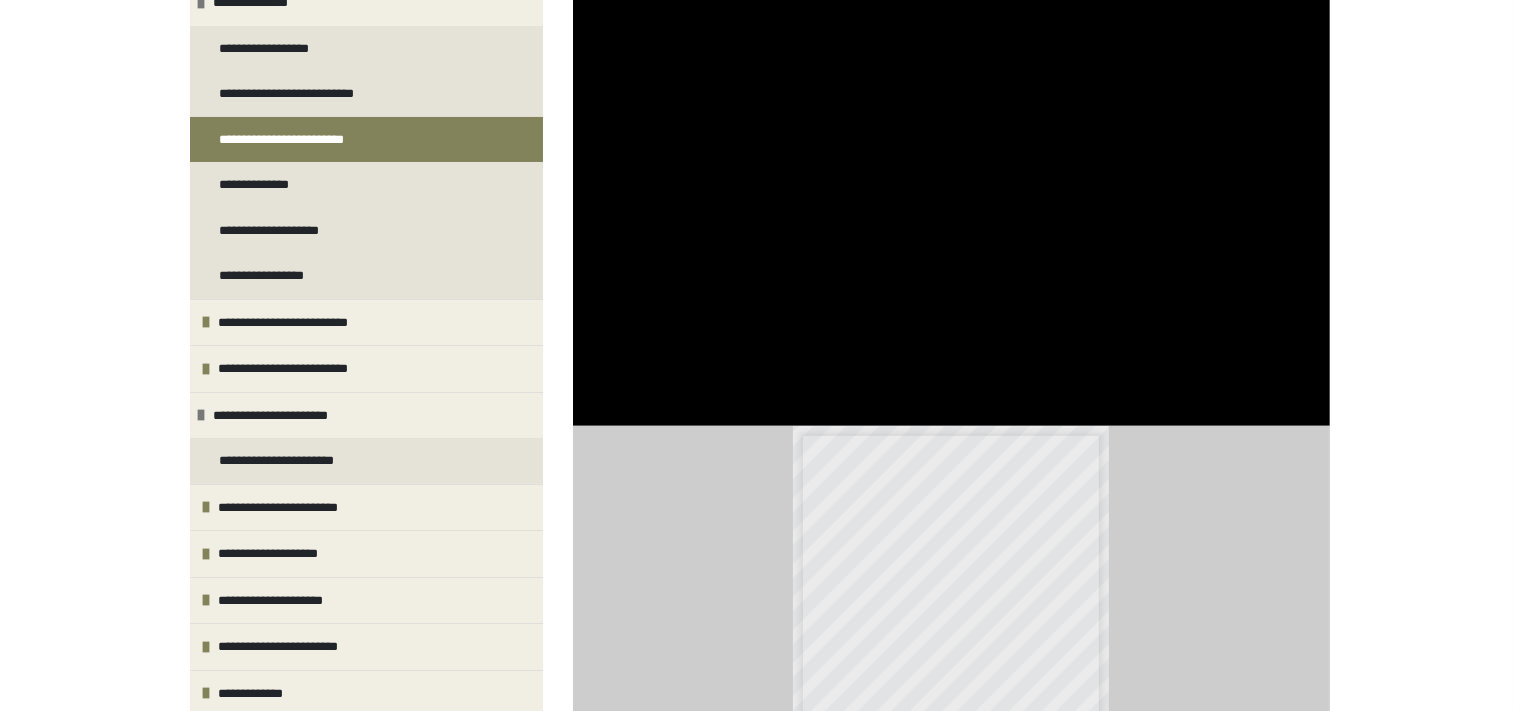 scroll, scrollTop: 716, scrollLeft: 0, axis: vertical 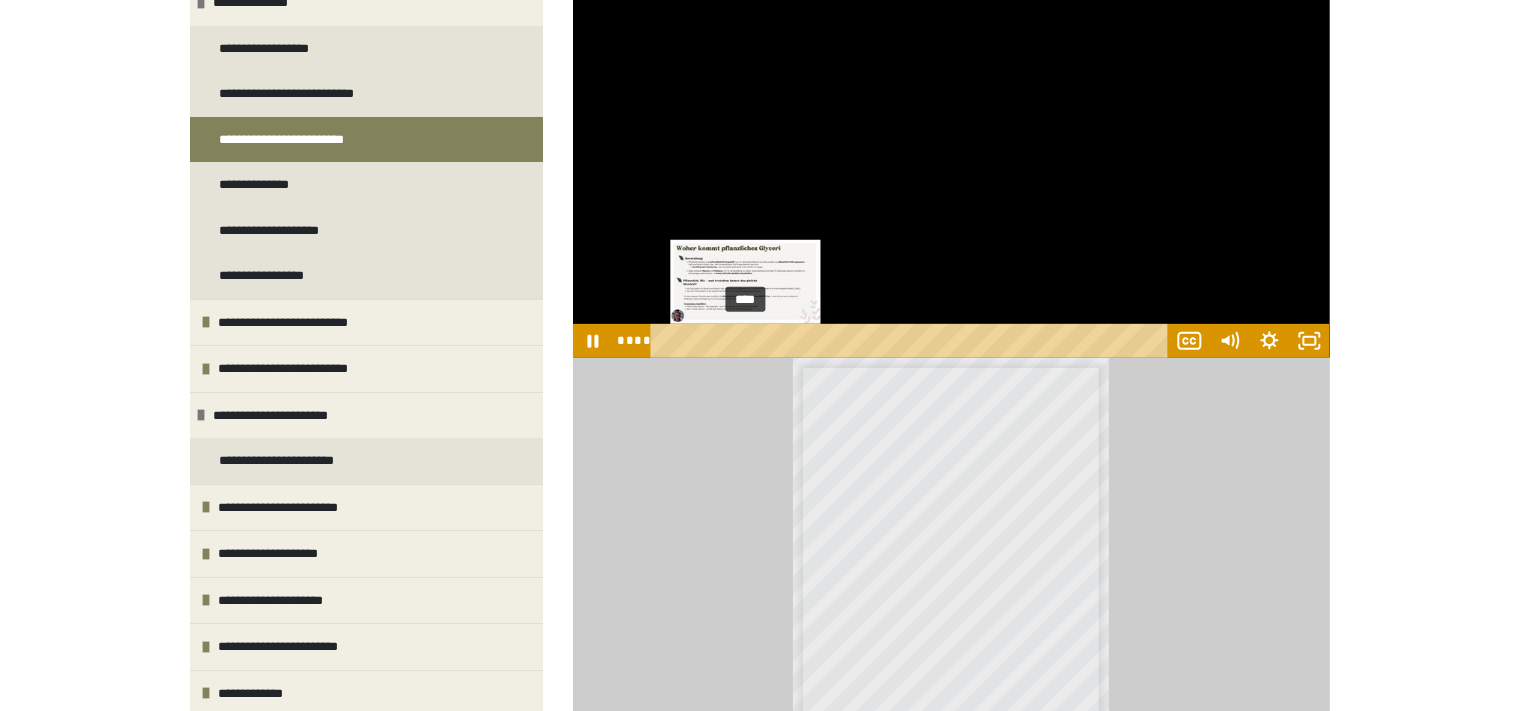 click on "****" at bounding box center (912, 341) 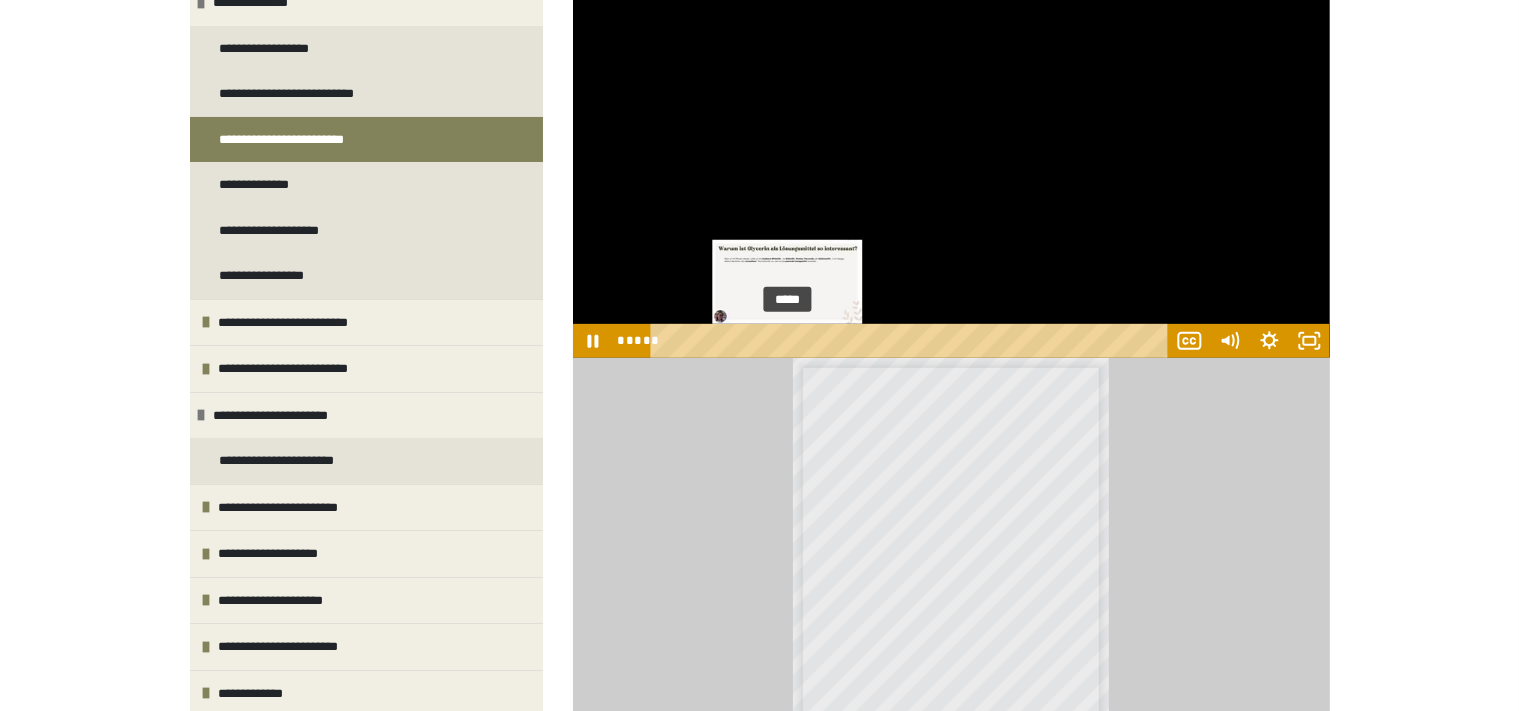 click on "*****" at bounding box center [912, 341] 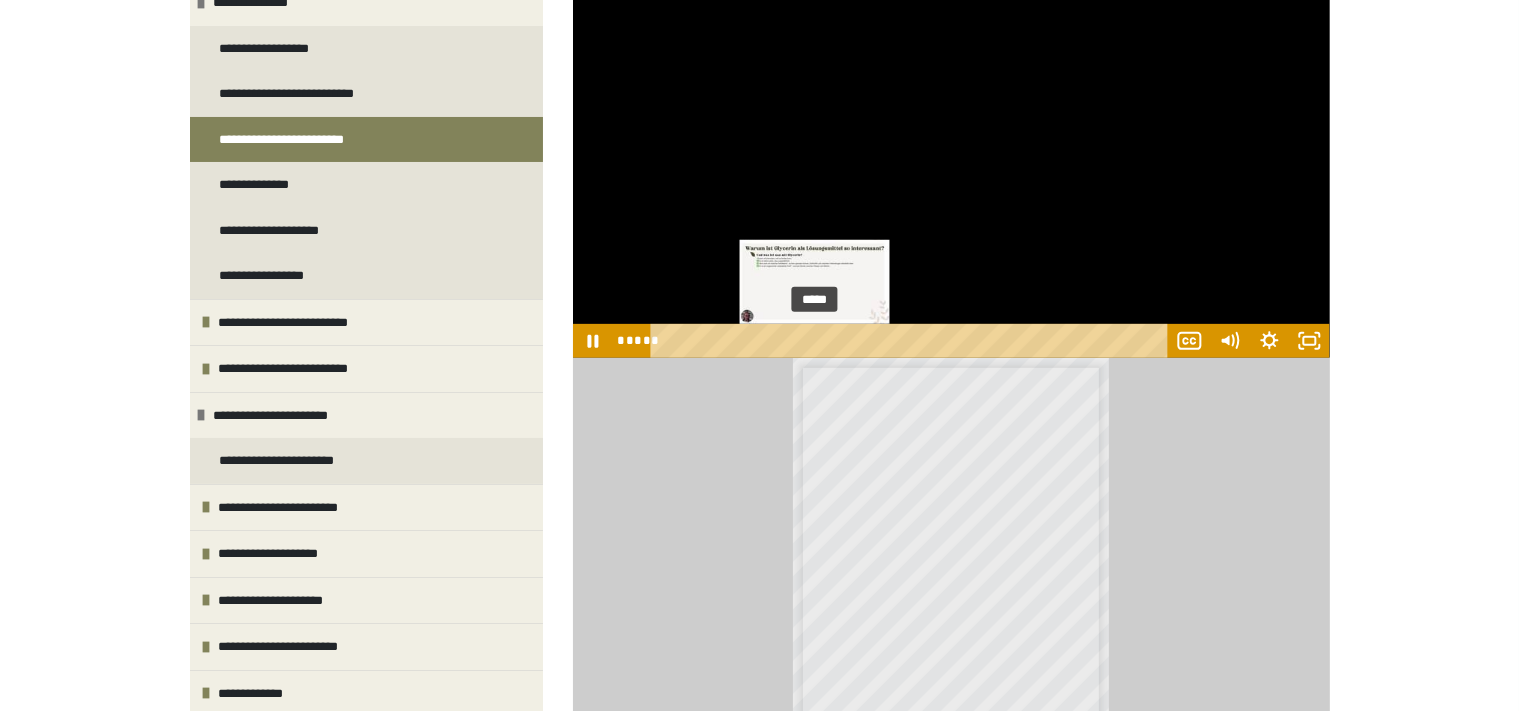 click on "*****" at bounding box center [912, 341] 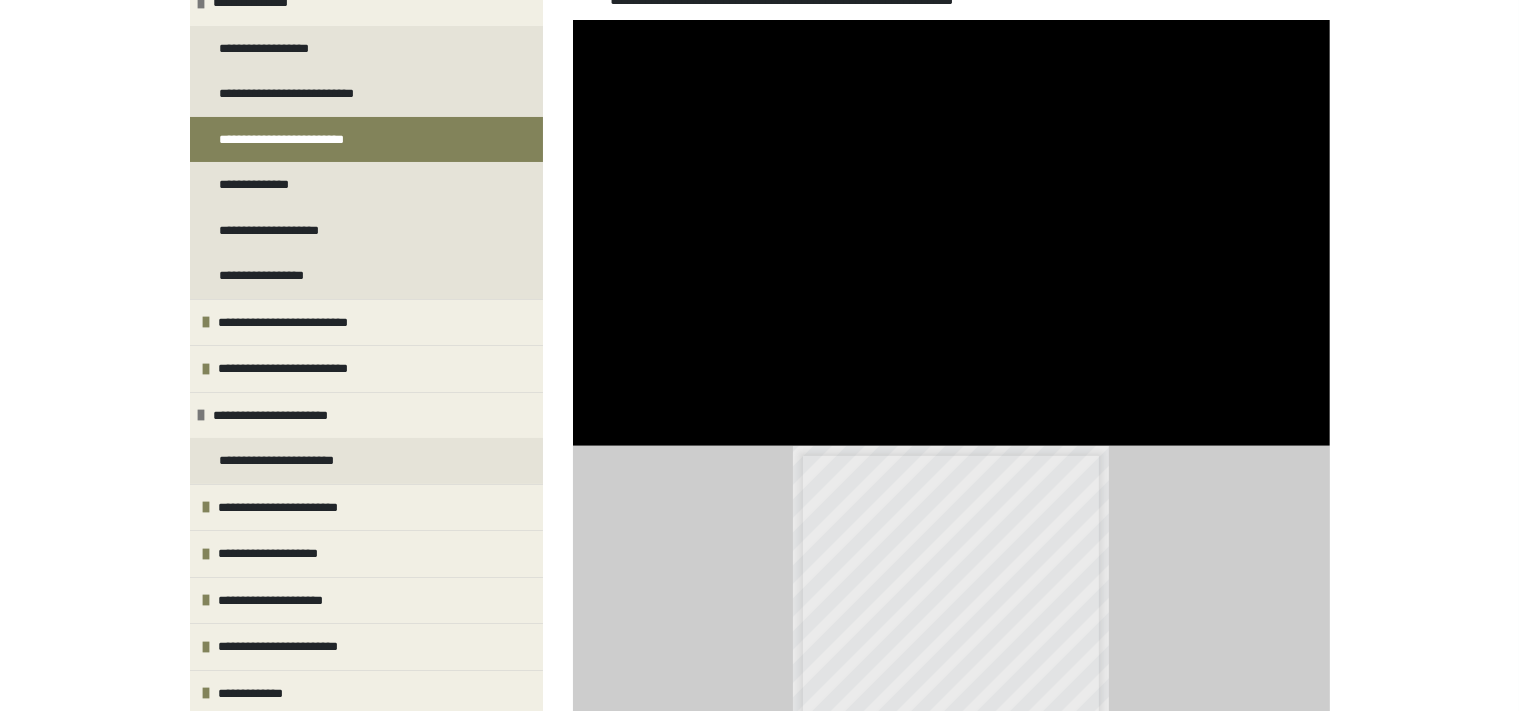 scroll, scrollTop: 611, scrollLeft: 0, axis: vertical 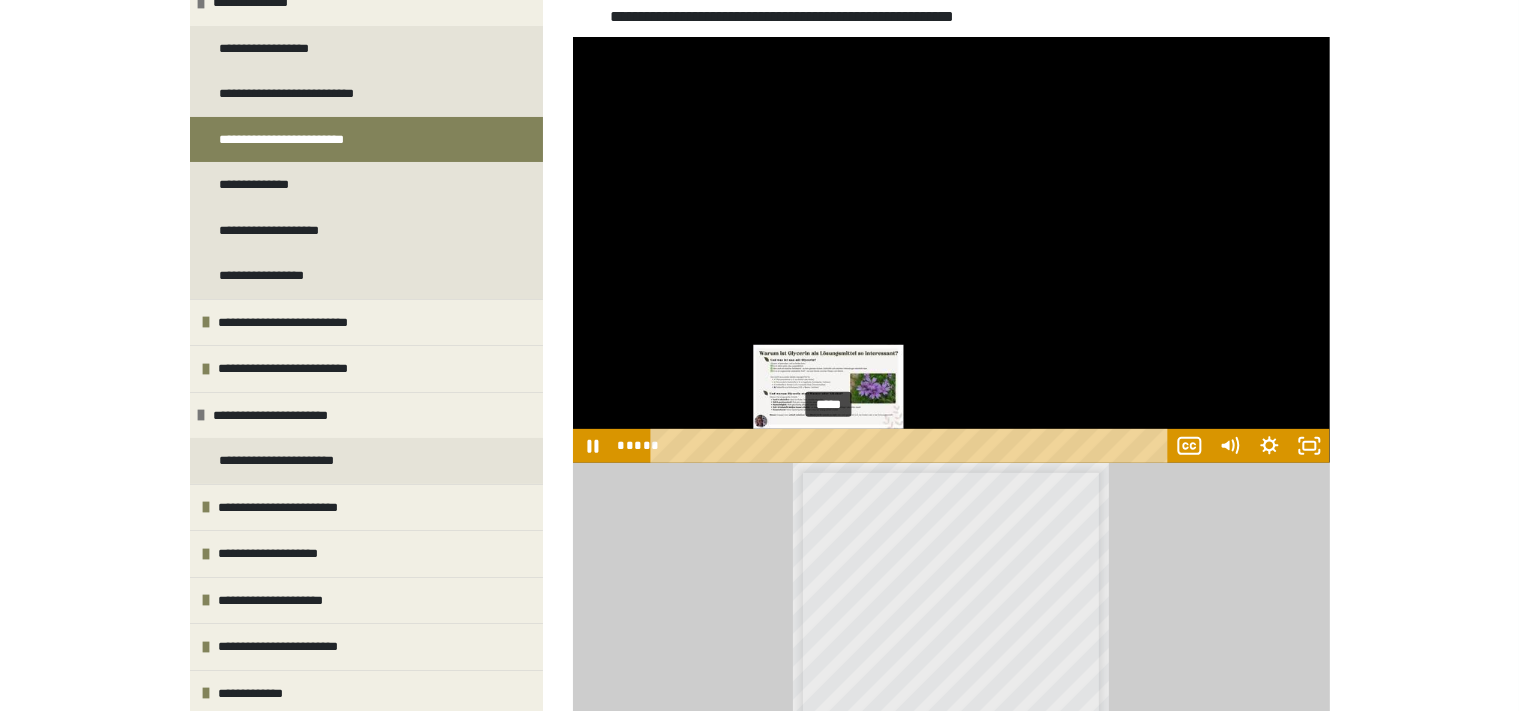 click on "*****" at bounding box center (912, 446) 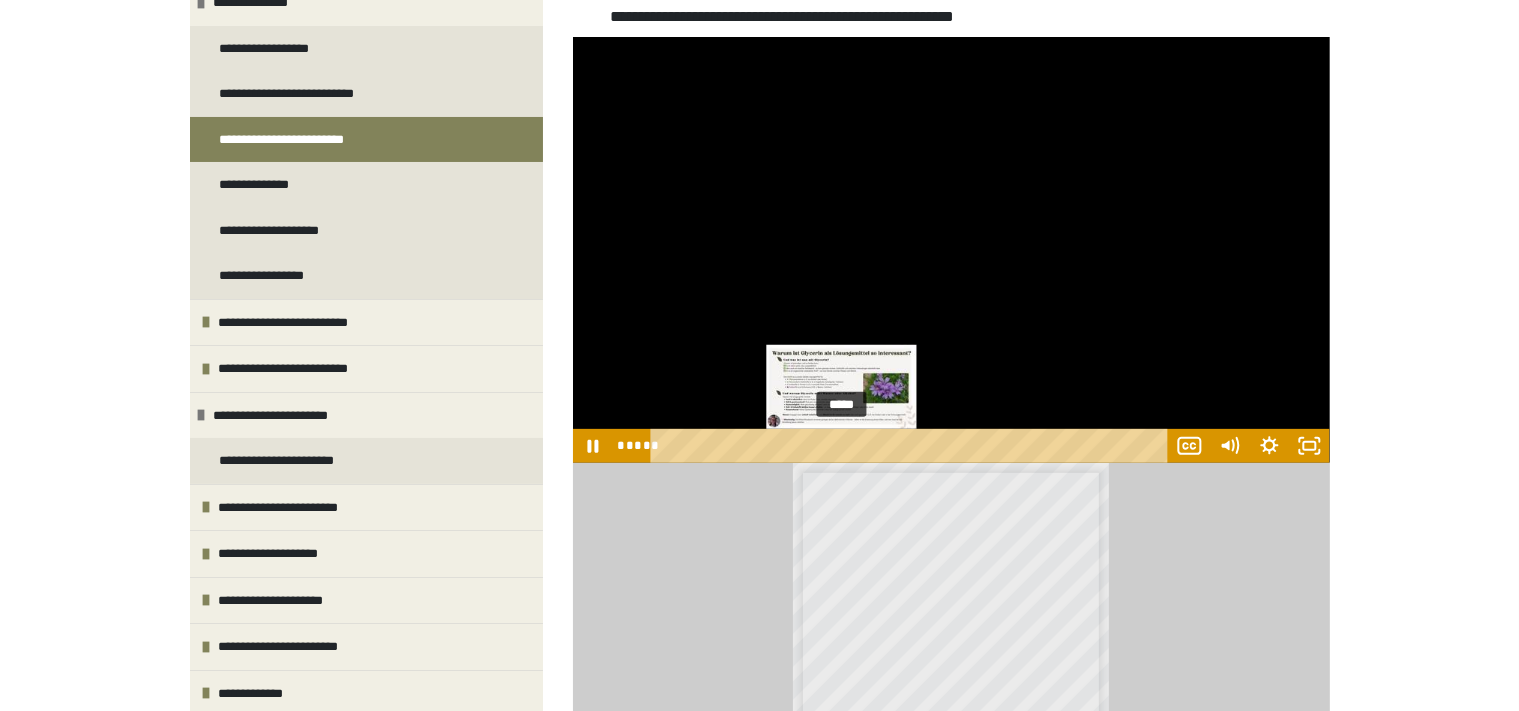 click on "*****" at bounding box center (912, 446) 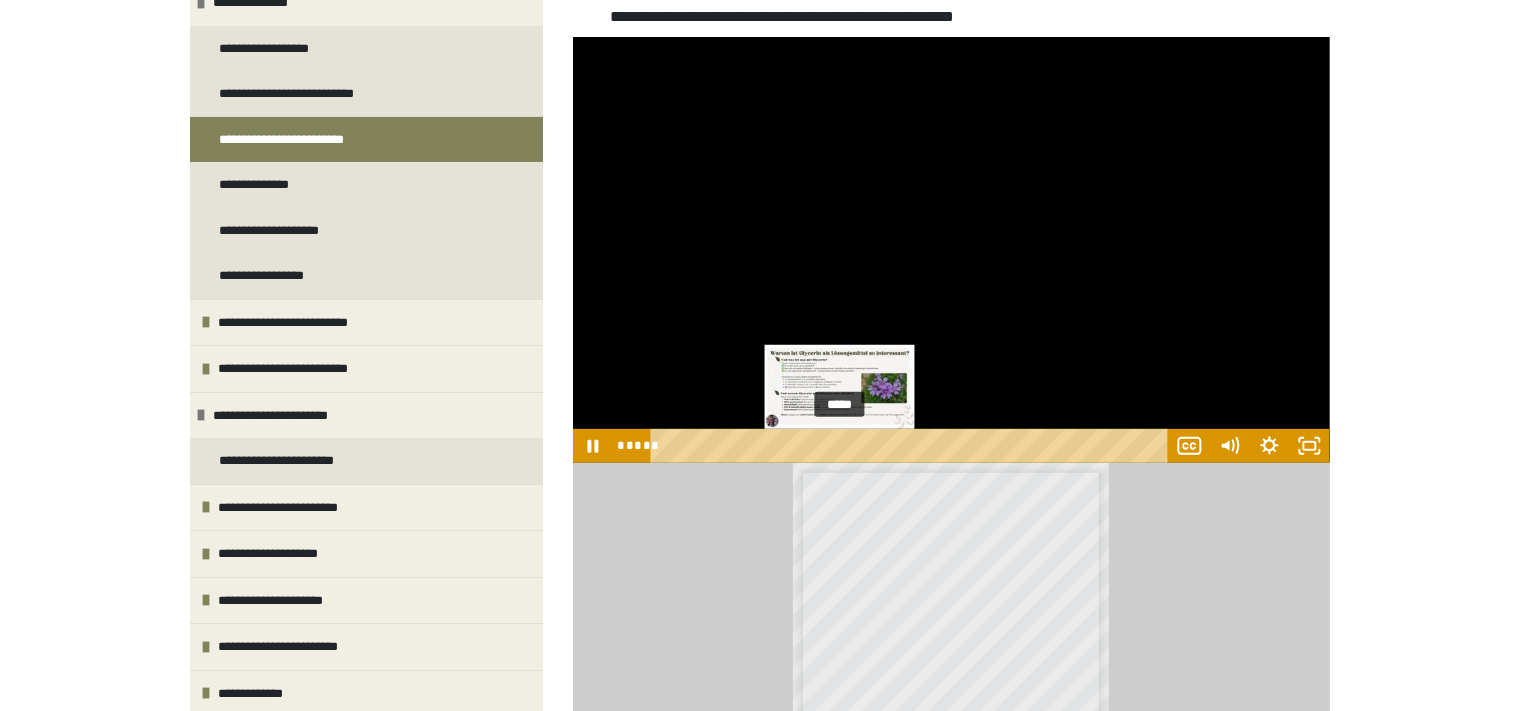 click at bounding box center [838, 445] 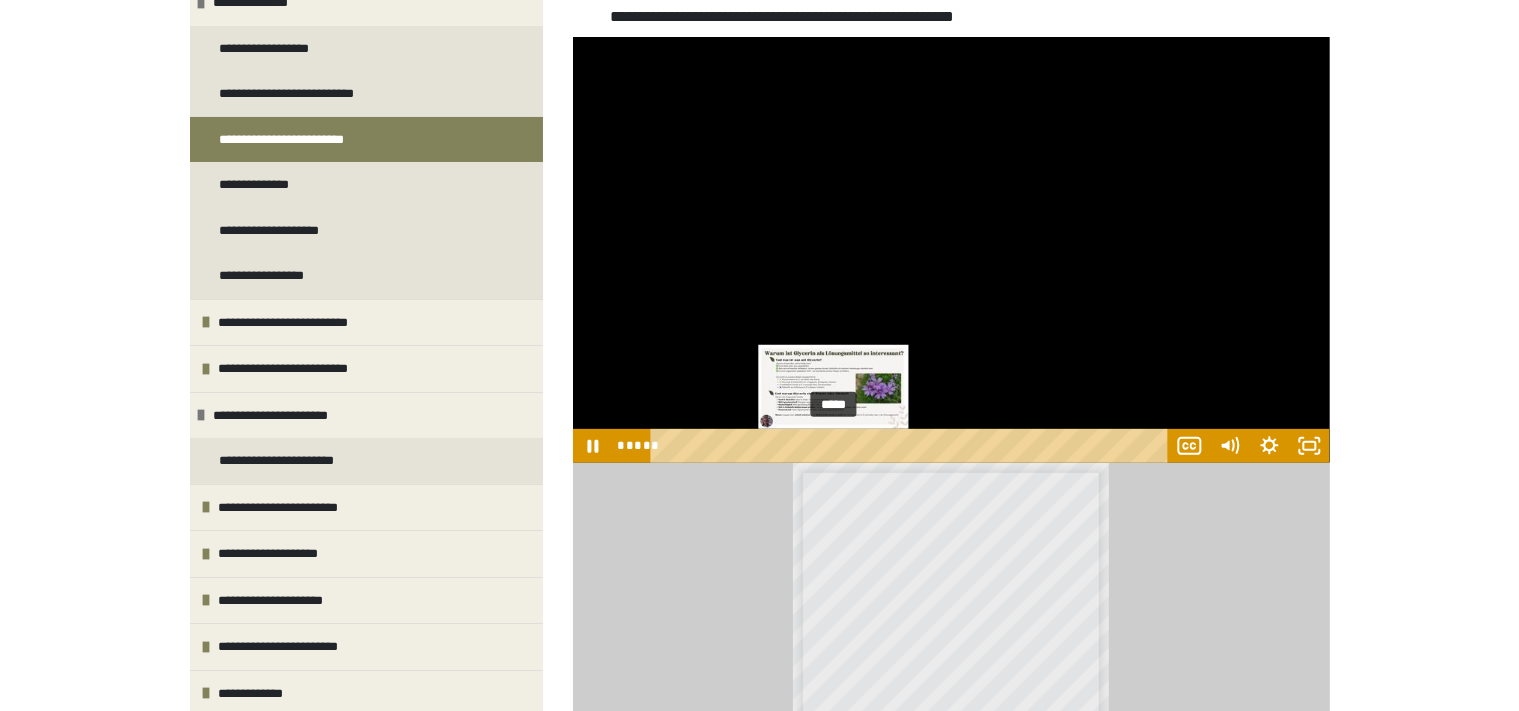 click on "*****" at bounding box center (912, 446) 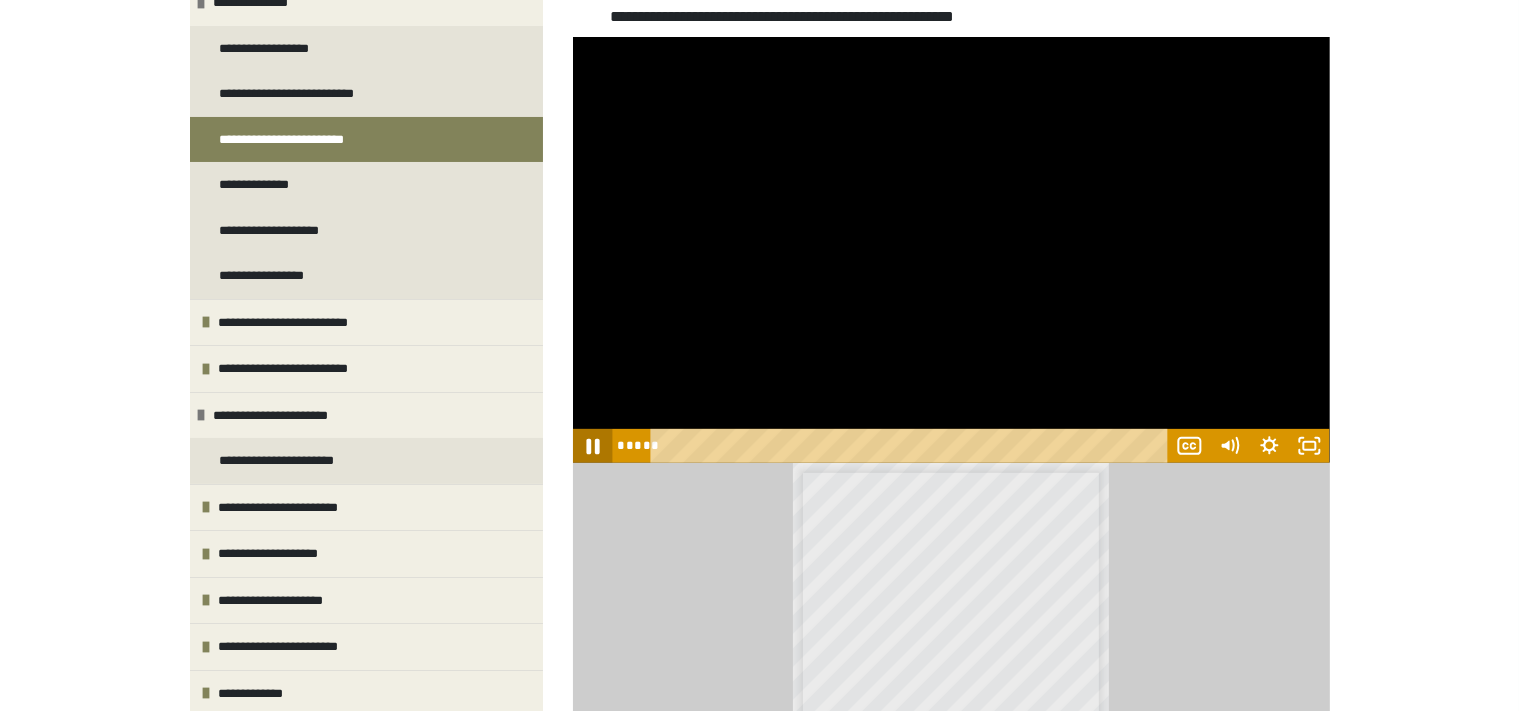 click 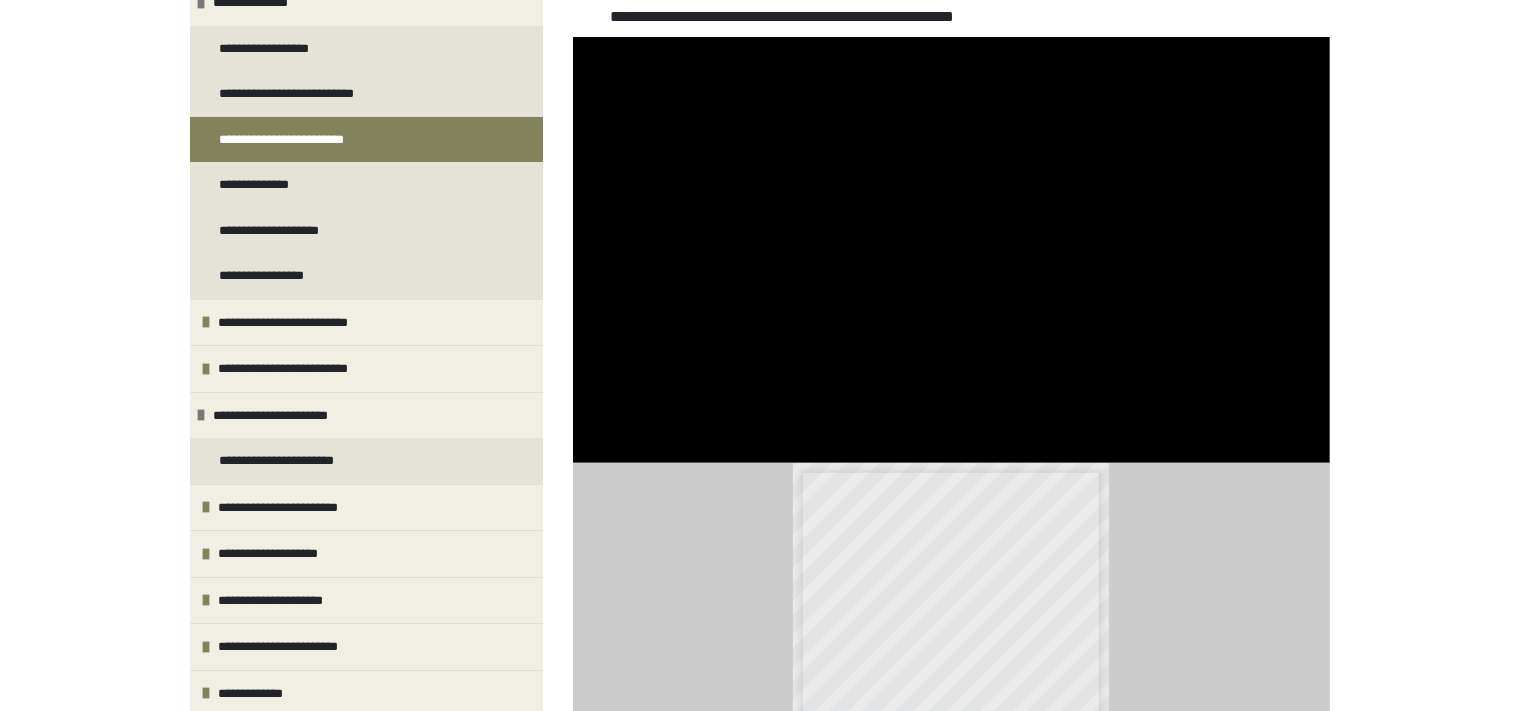 scroll, scrollTop: 26, scrollLeft: 0, axis: vertical 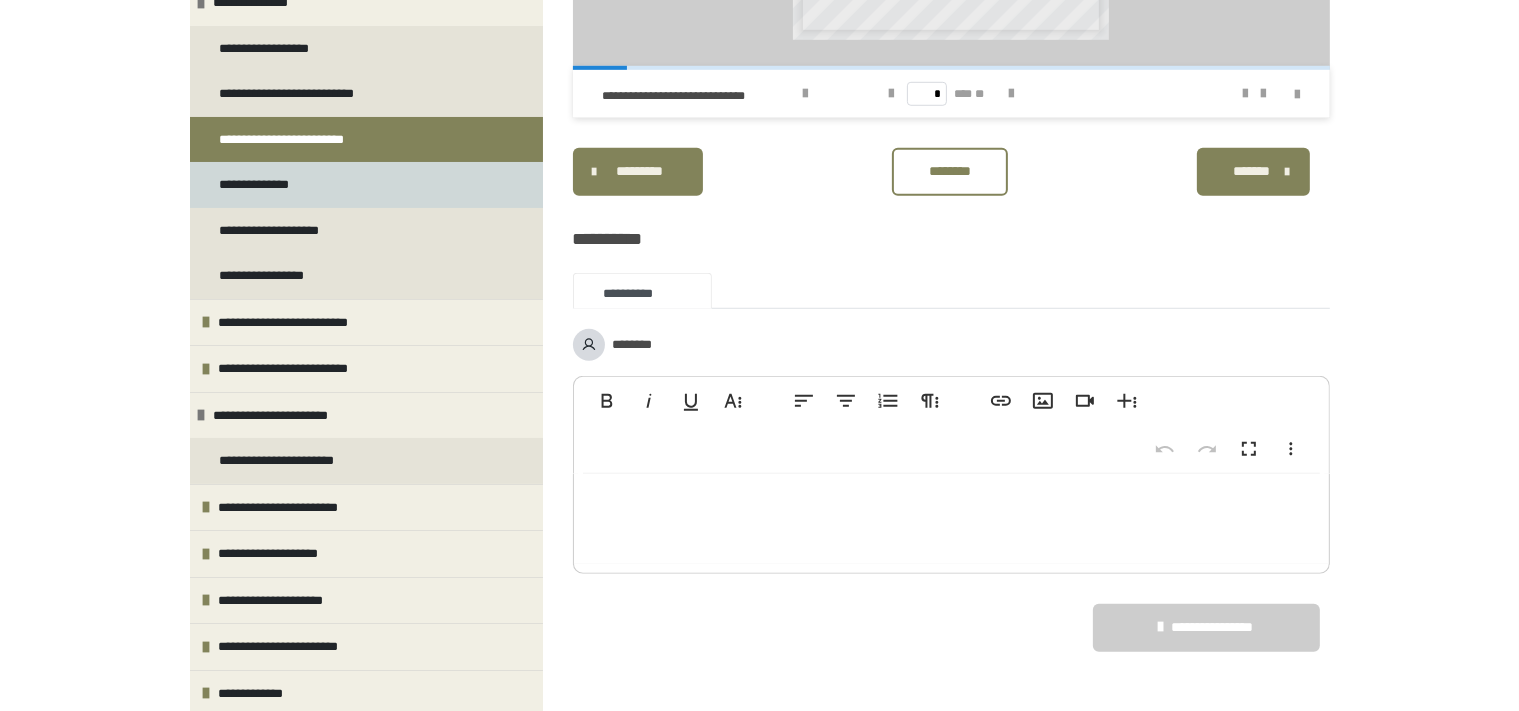 click on "**********" at bounding box center (268, 185) 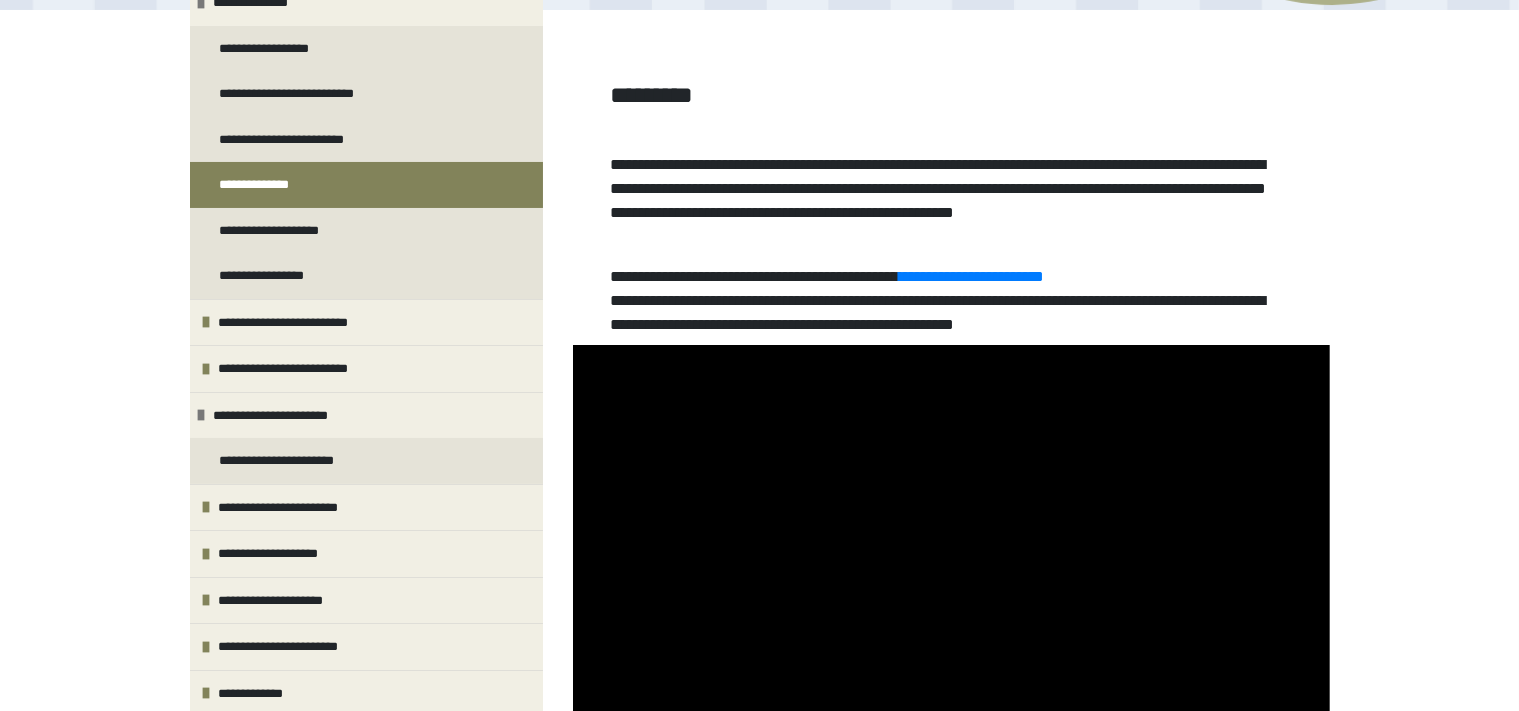 scroll, scrollTop: 0, scrollLeft: 0, axis: both 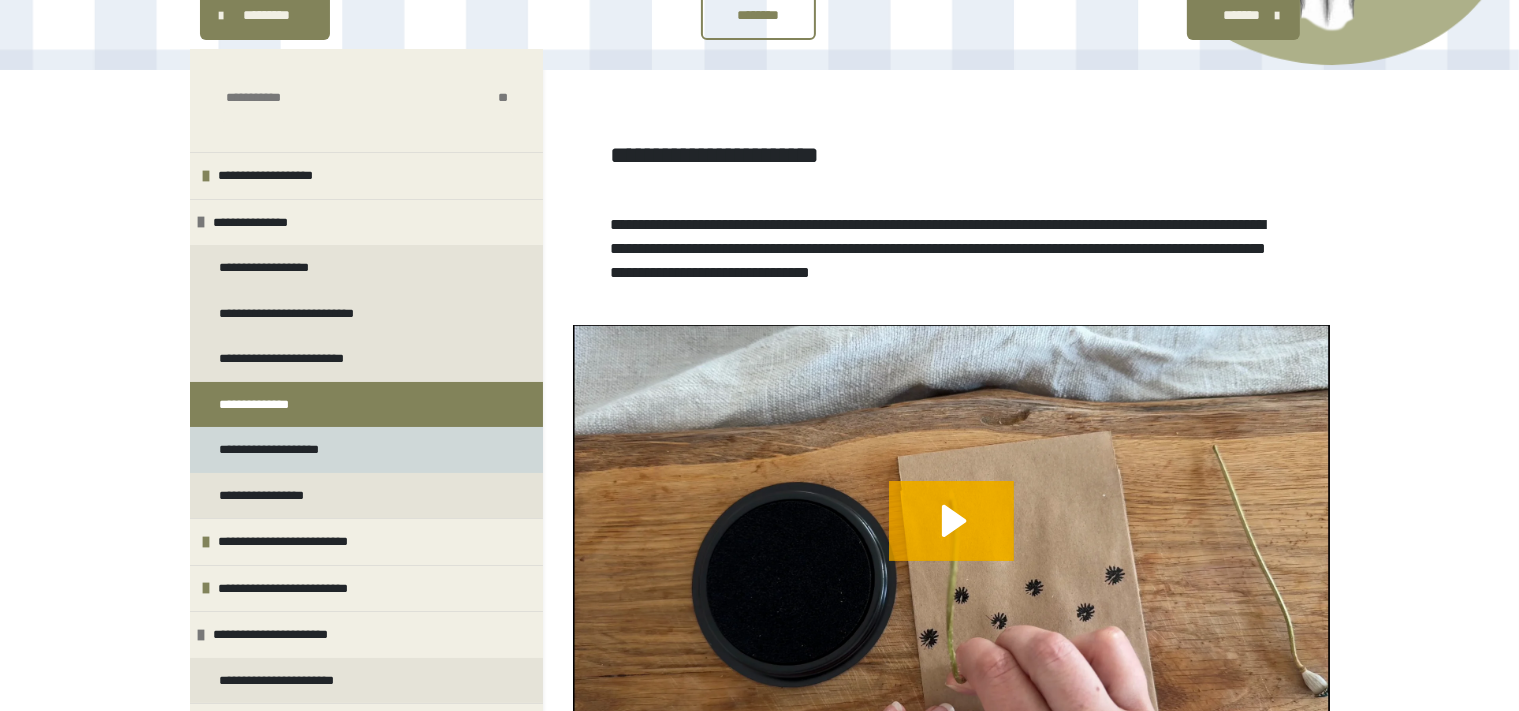 click on "**********" at bounding box center (288, 450) 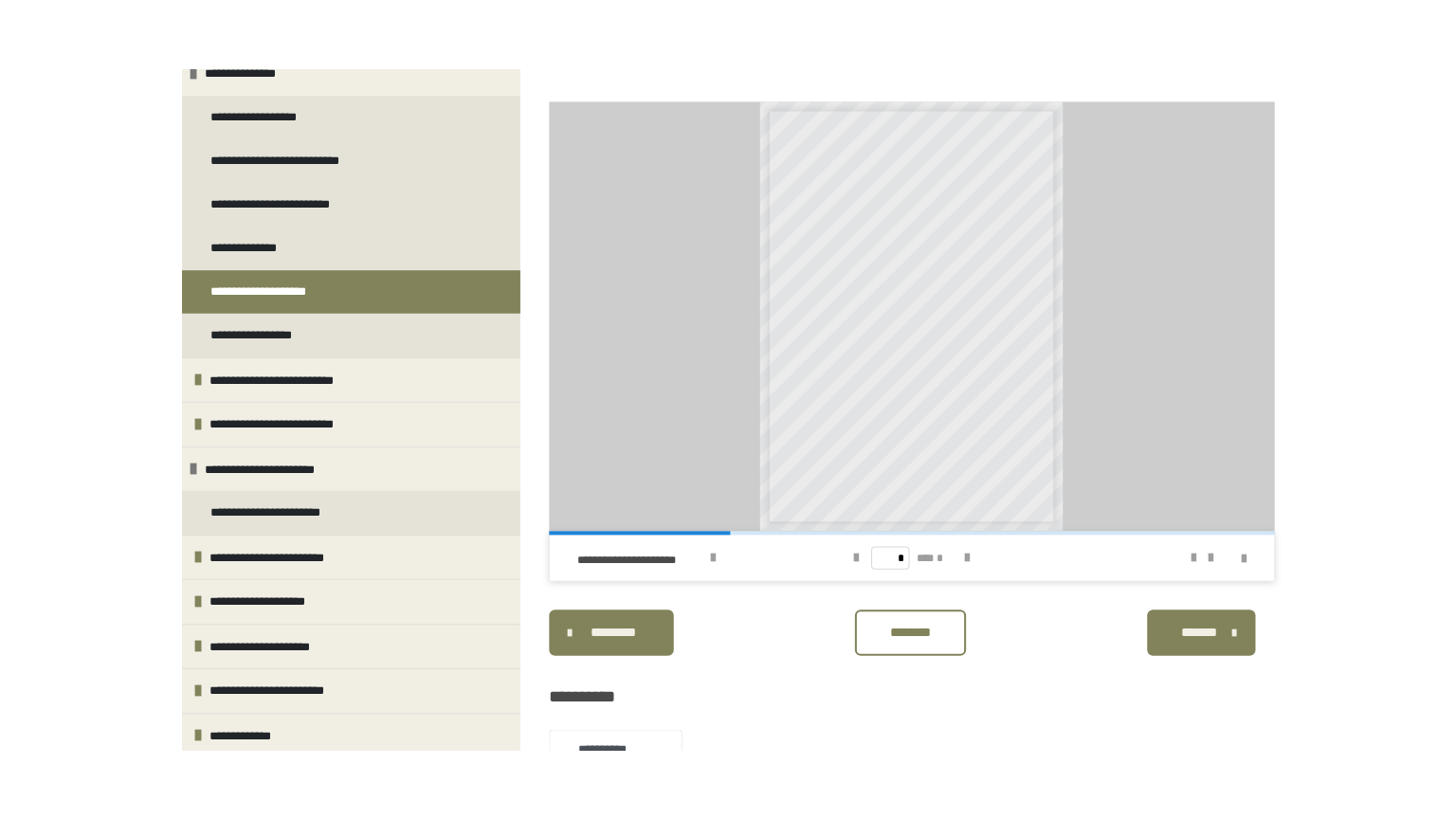 scroll, scrollTop: 531, scrollLeft: 0, axis: vertical 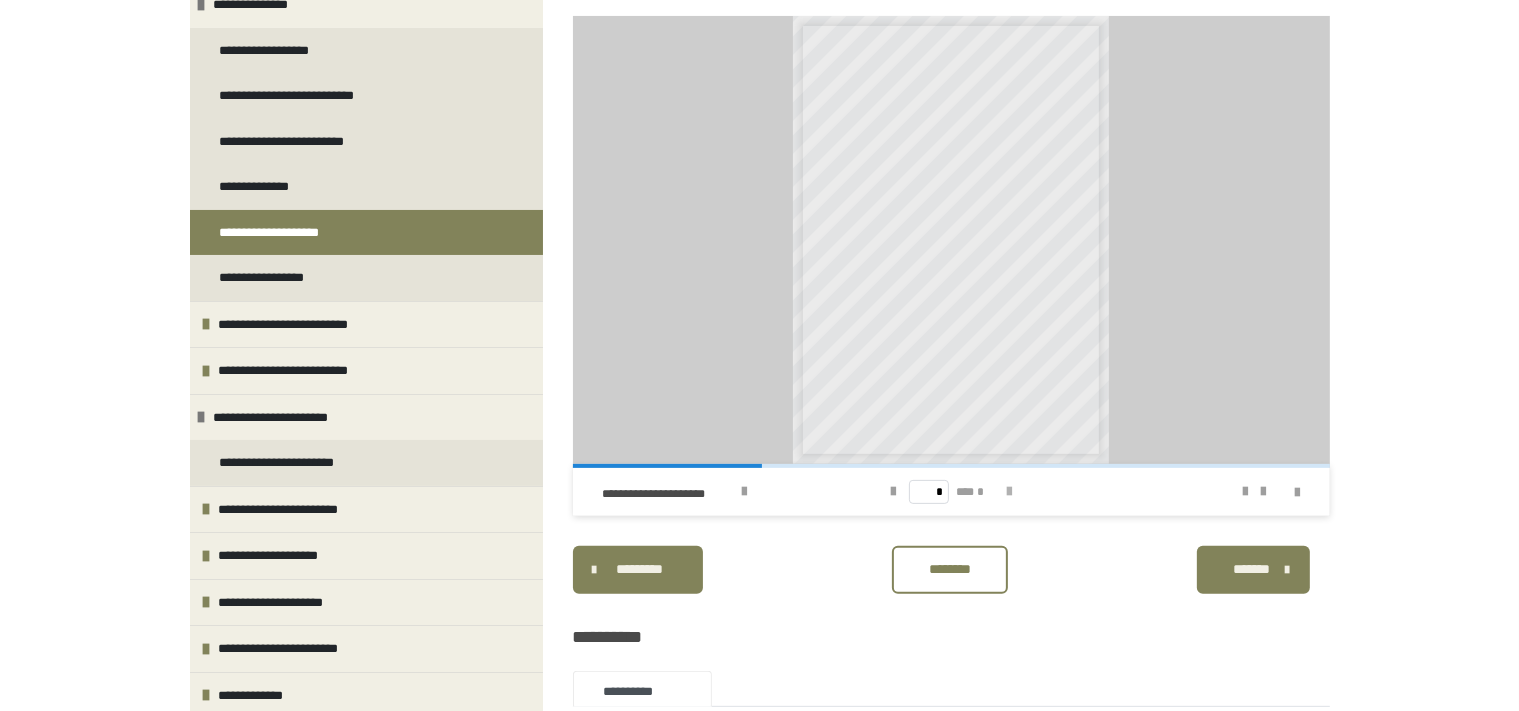 click at bounding box center (1009, 492) 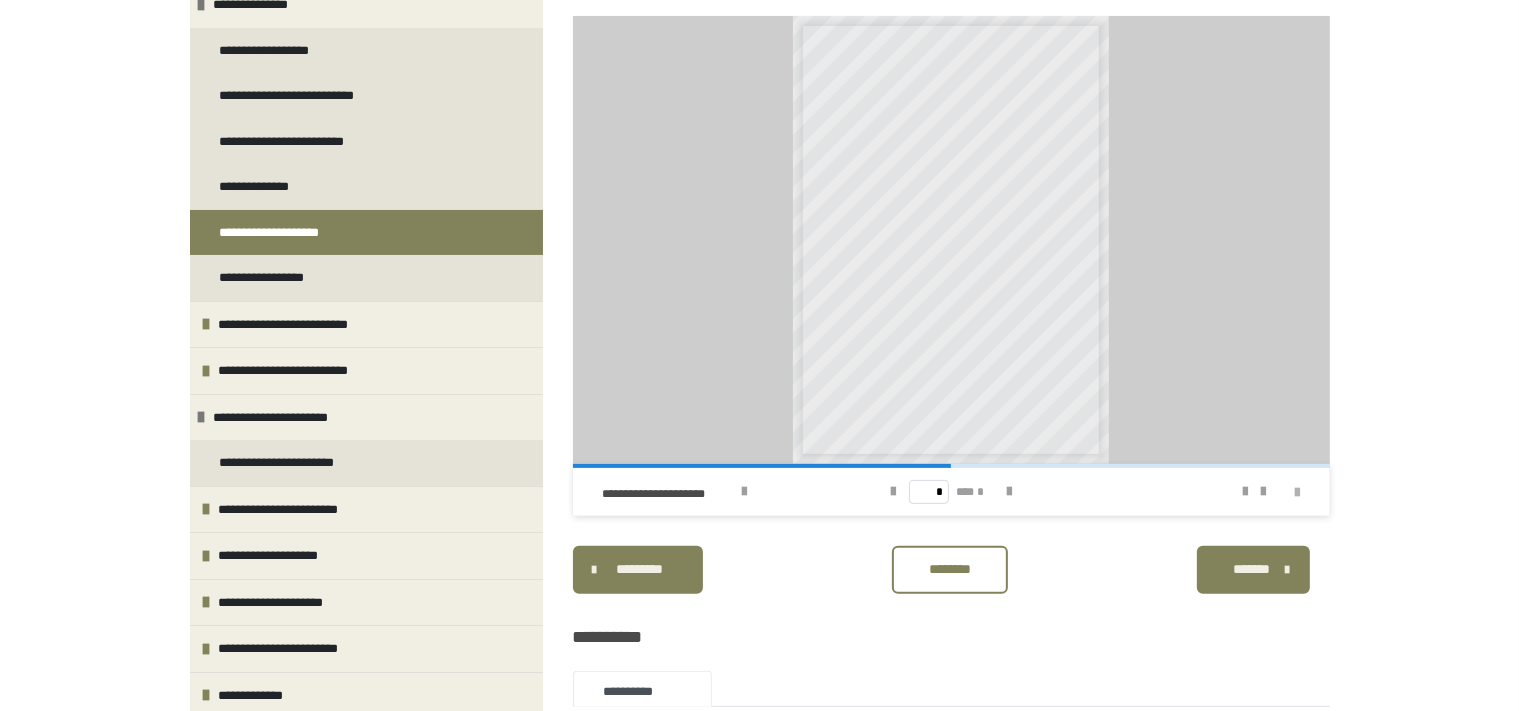 click at bounding box center (1298, 493) 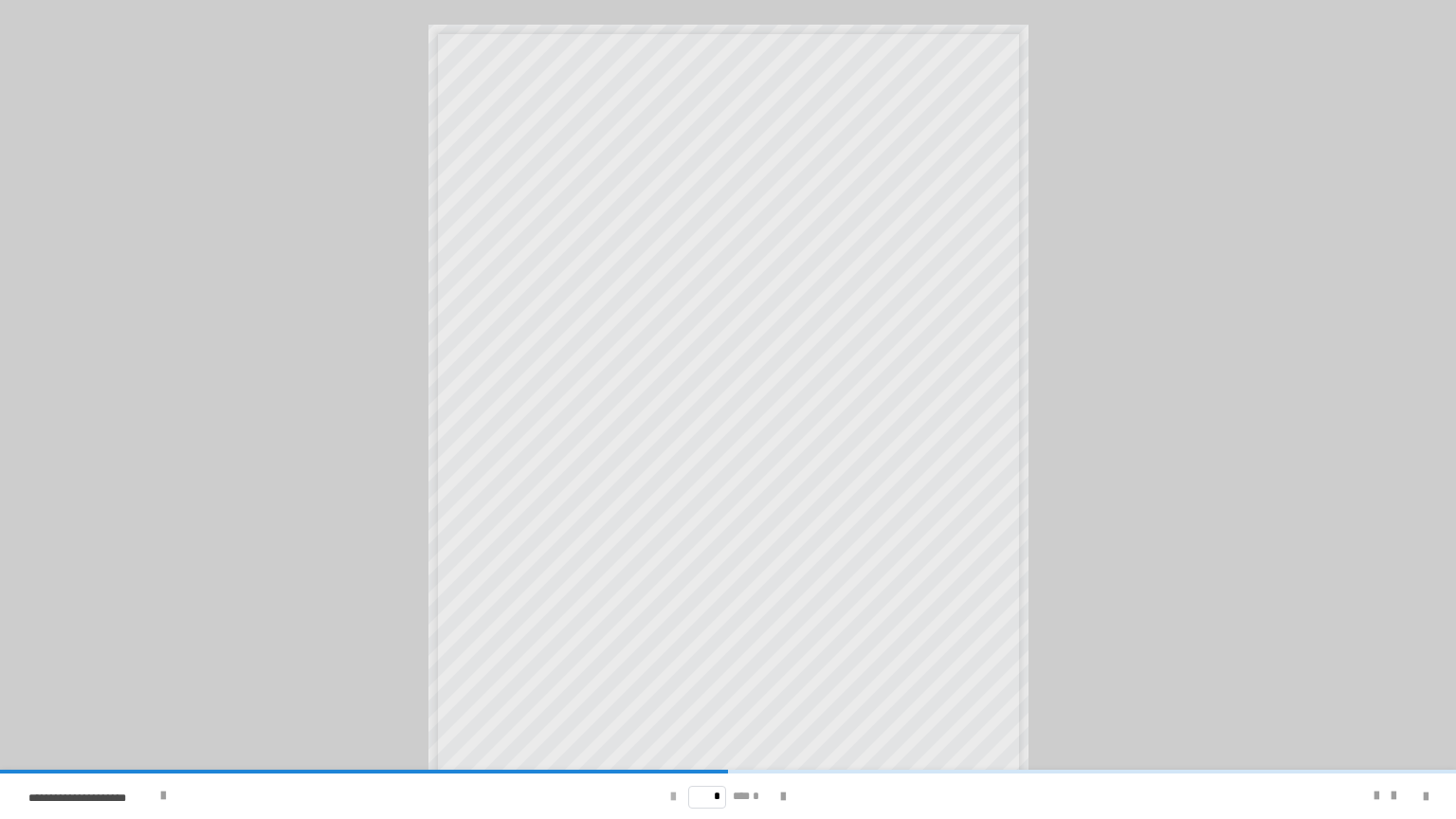 click at bounding box center [673, 797] 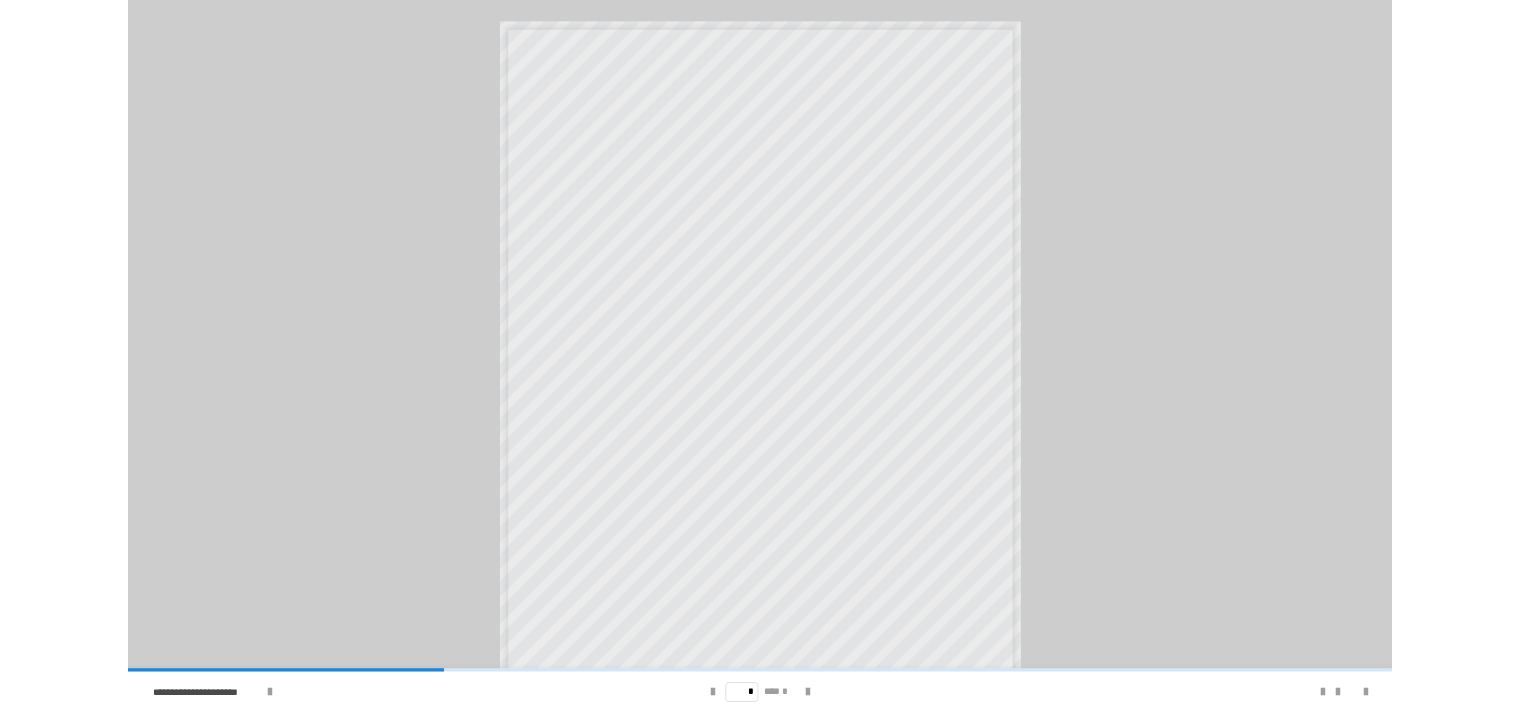 scroll, scrollTop: 58, scrollLeft: 0, axis: vertical 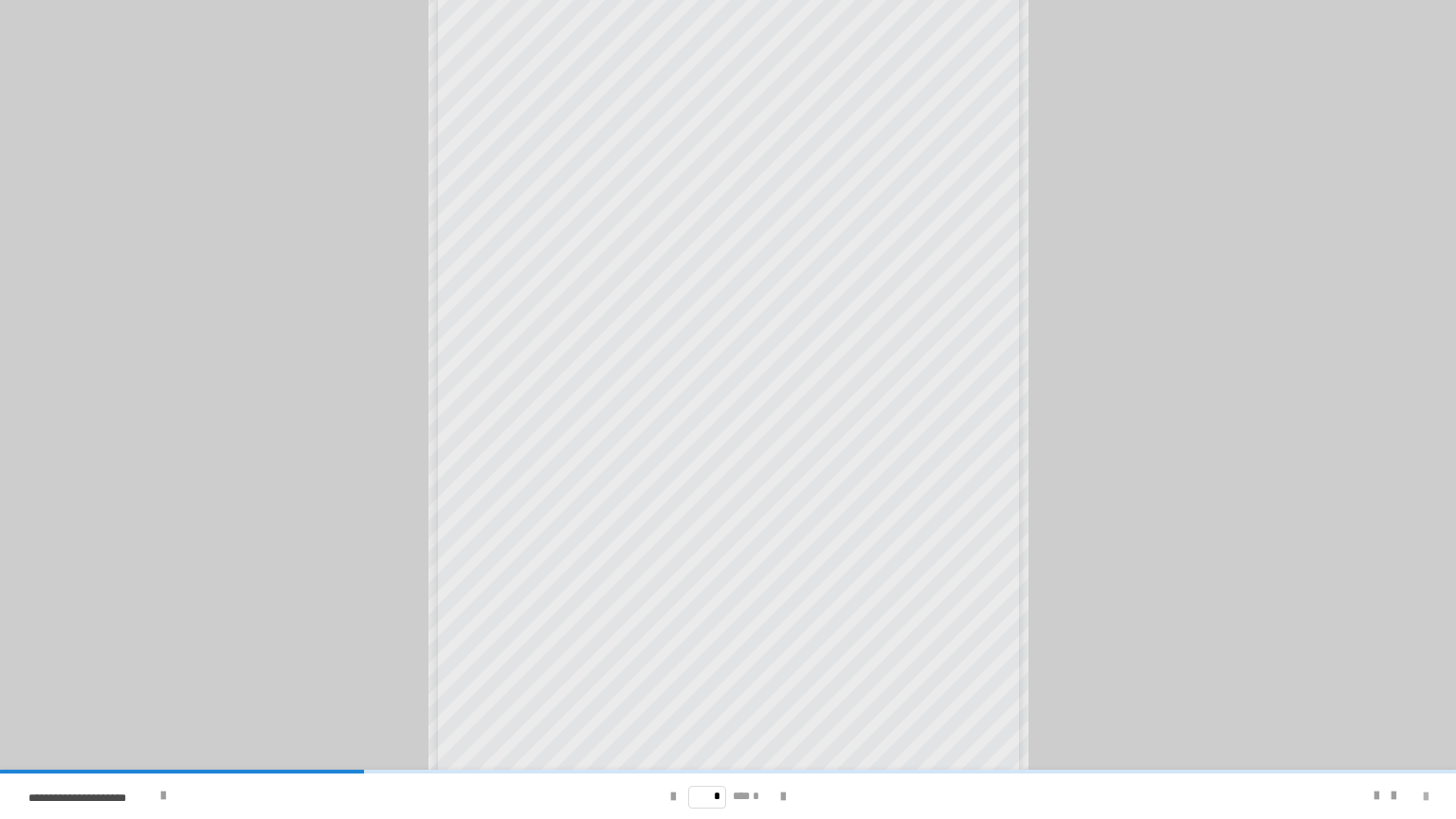 click at bounding box center [1426, 797] 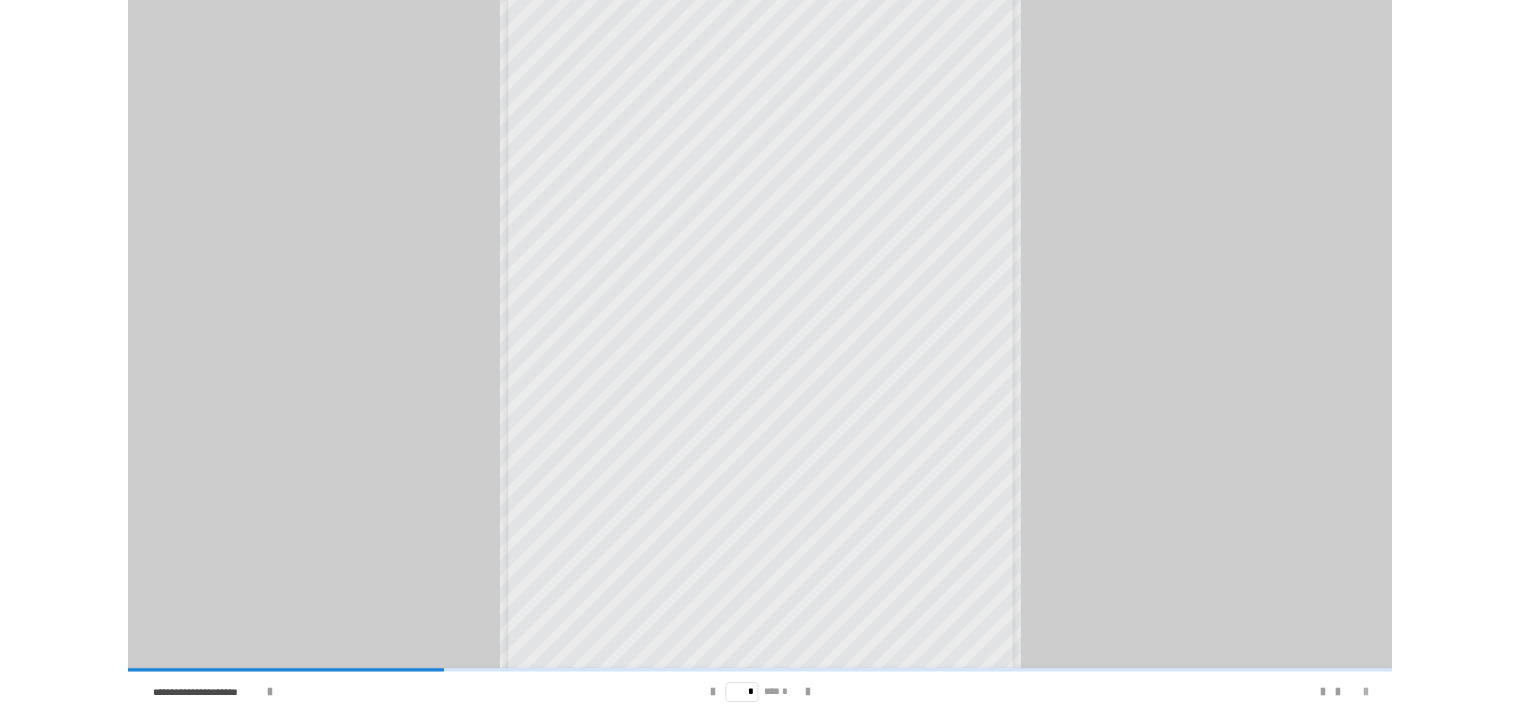 scroll, scrollTop: 0, scrollLeft: 0, axis: both 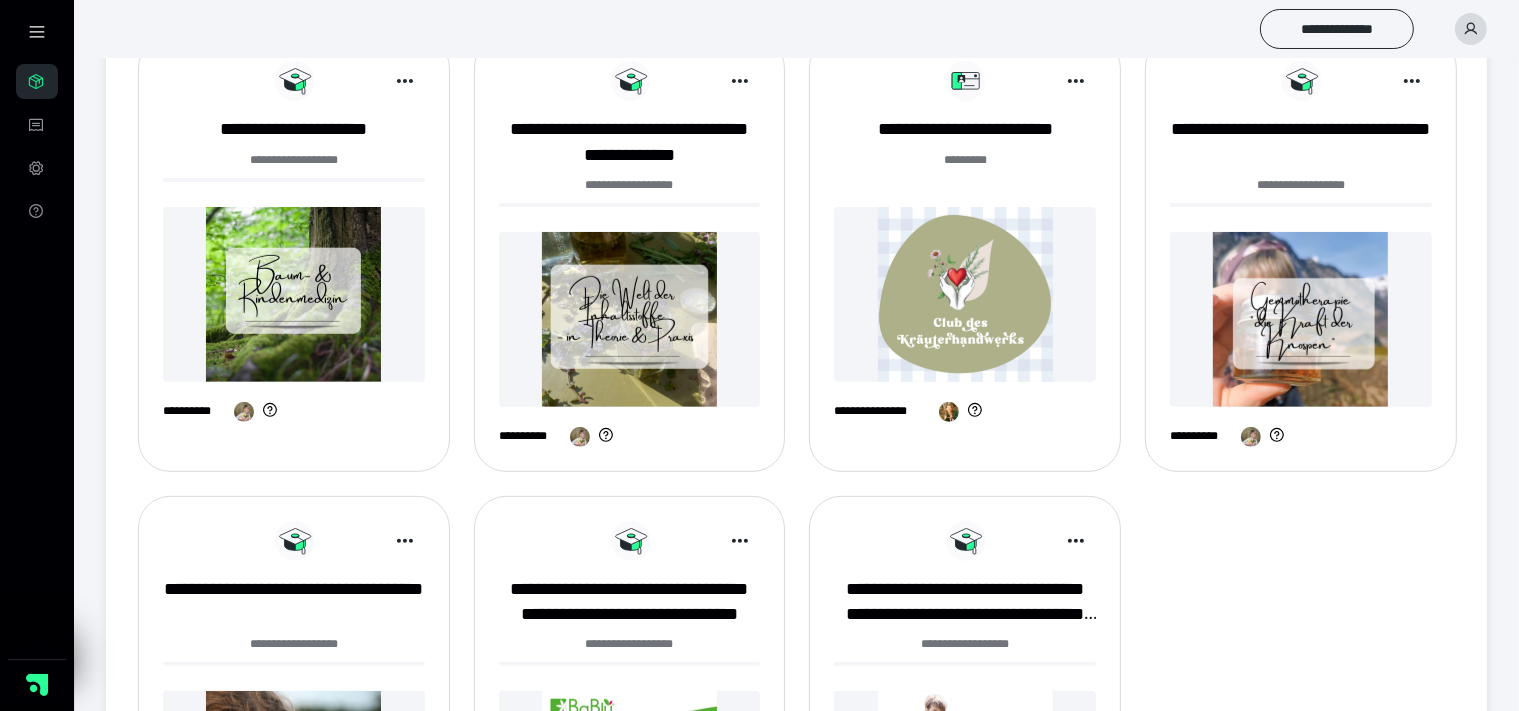 click at bounding box center [965, 294] 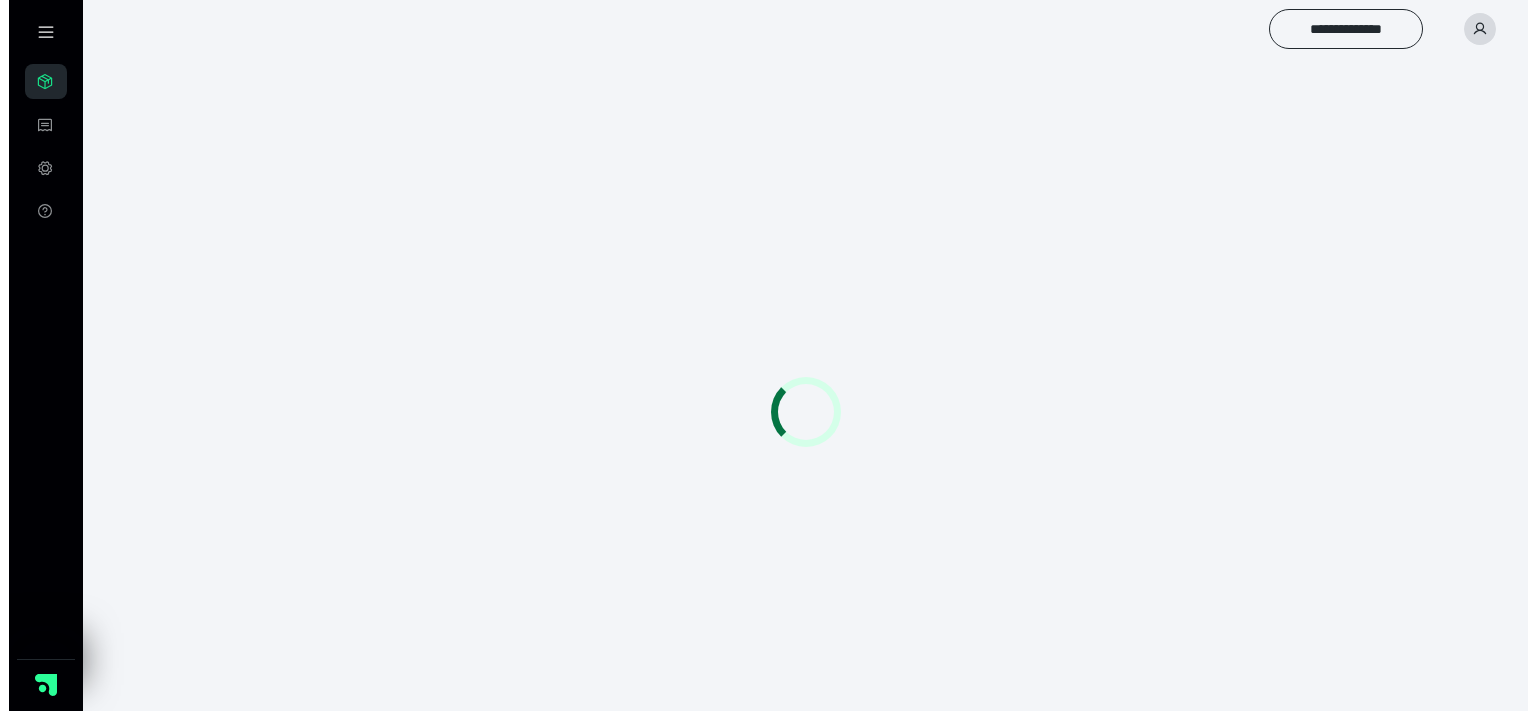 scroll, scrollTop: 0, scrollLeft: 0, axis: both 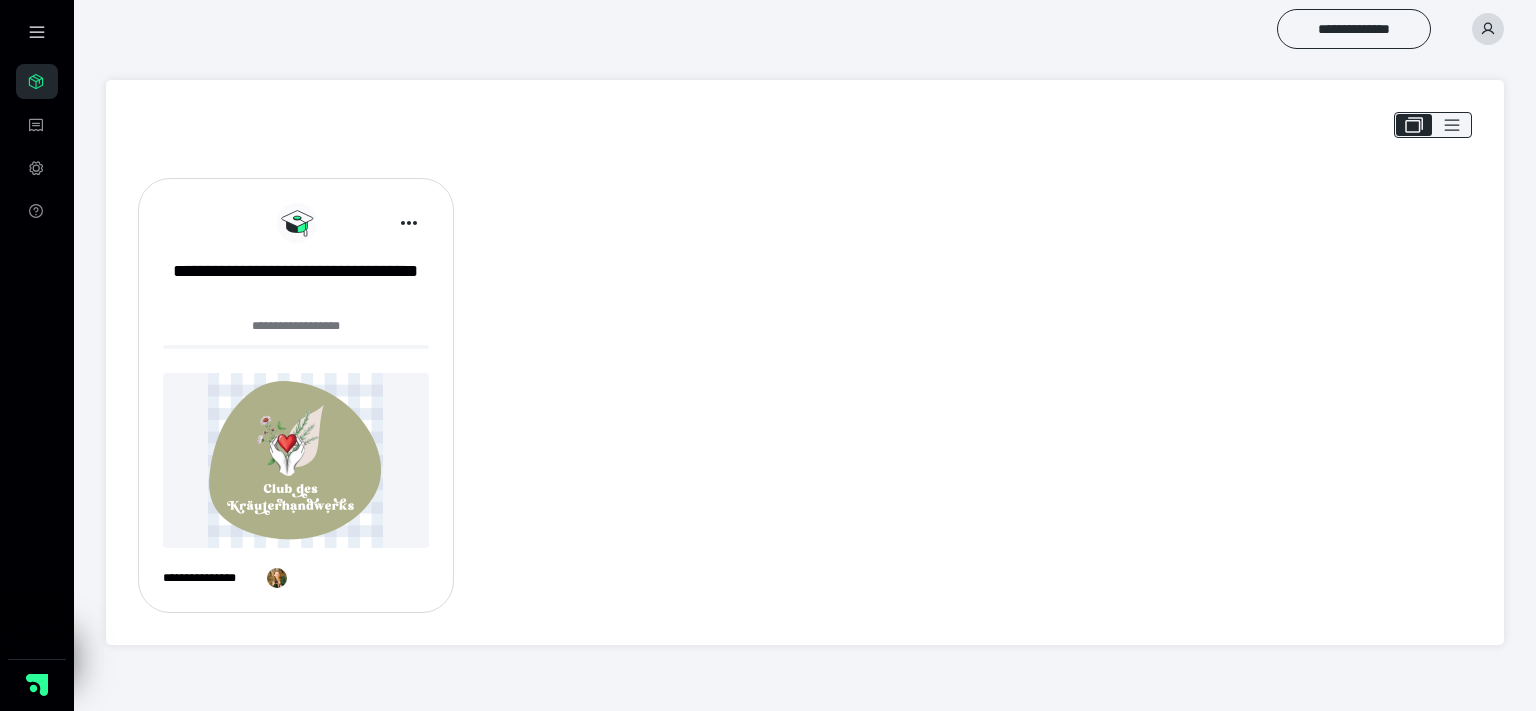 click at bounding box center (296, 460) 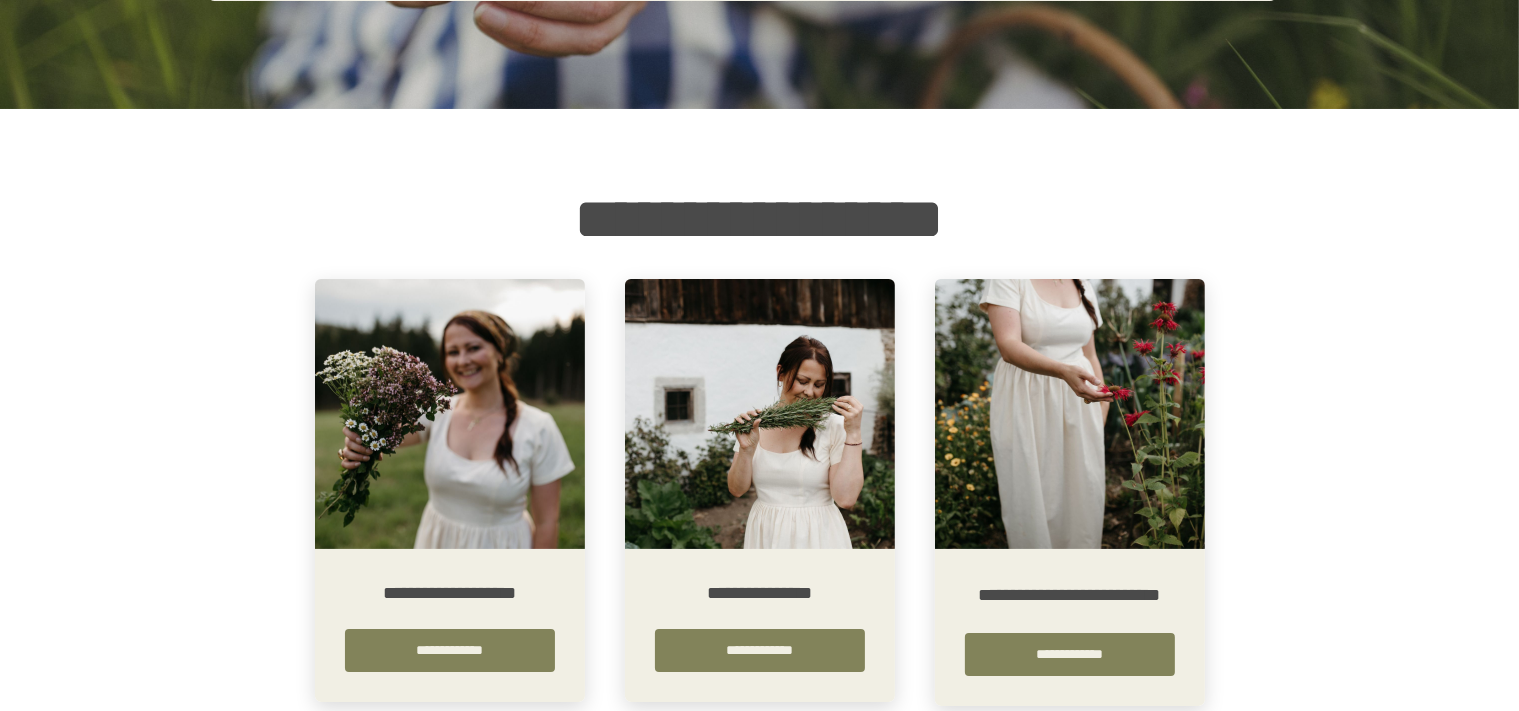 scroll, scrollTop: 316, scrollLeft: 0, axis: vertical 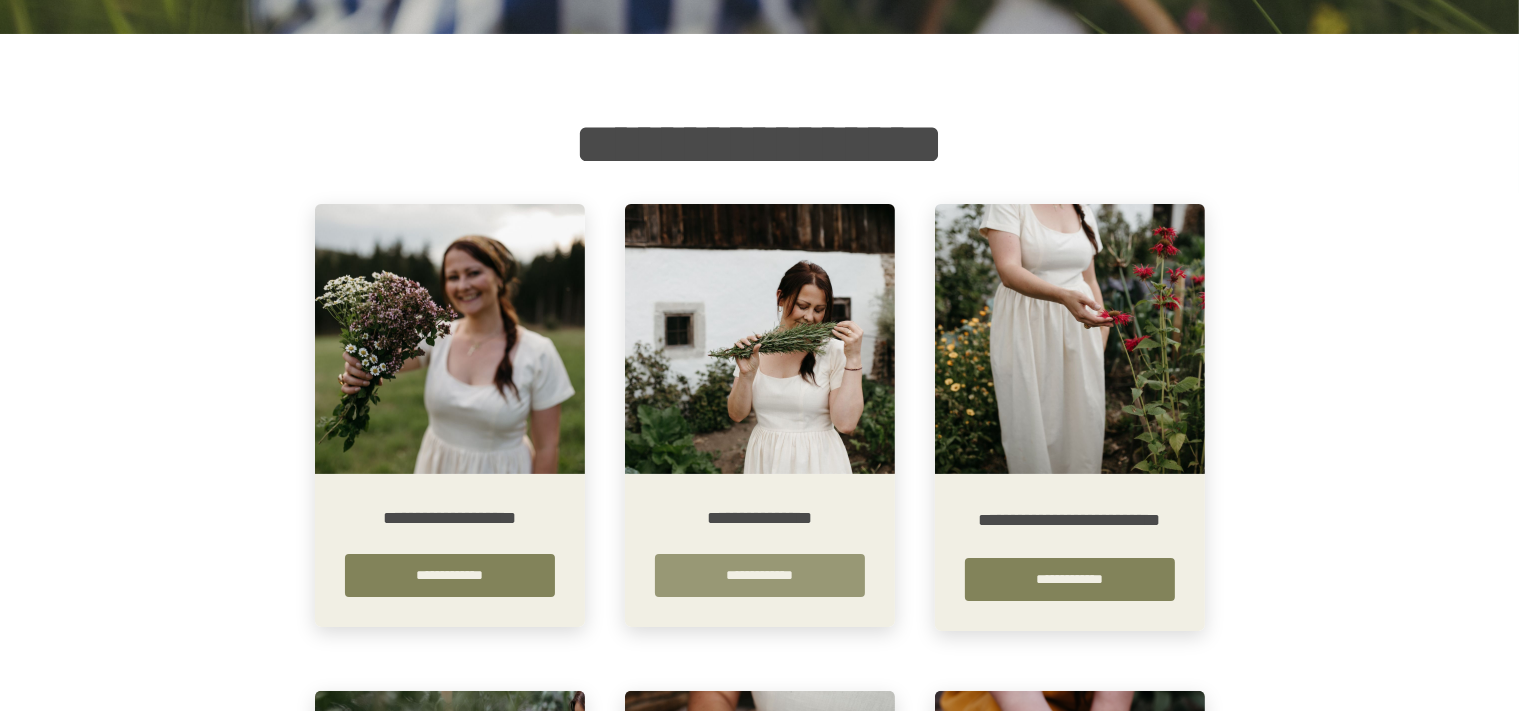 click on "**********" at bounding box center [760, 575] 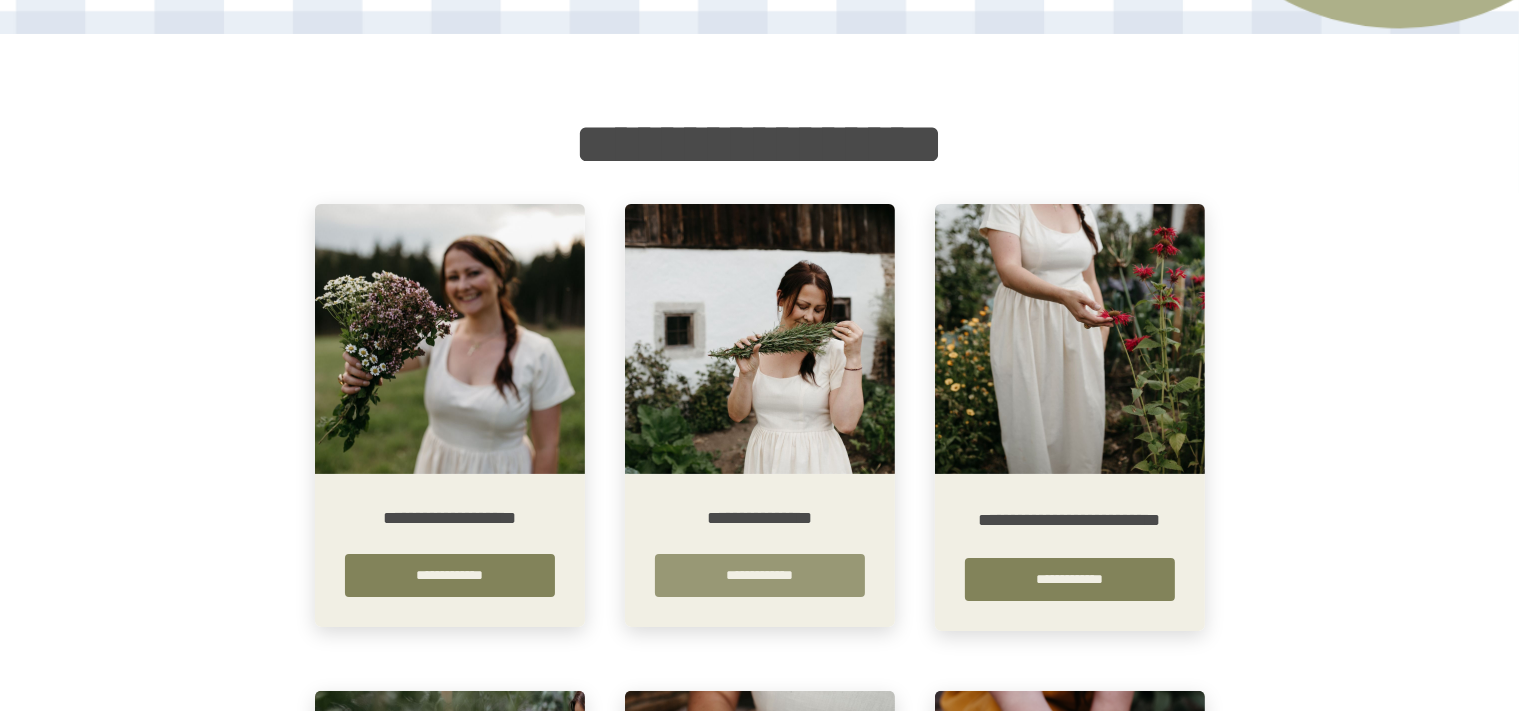scroll, scrollTop: 0, scrollLeft: 0, axis: both 